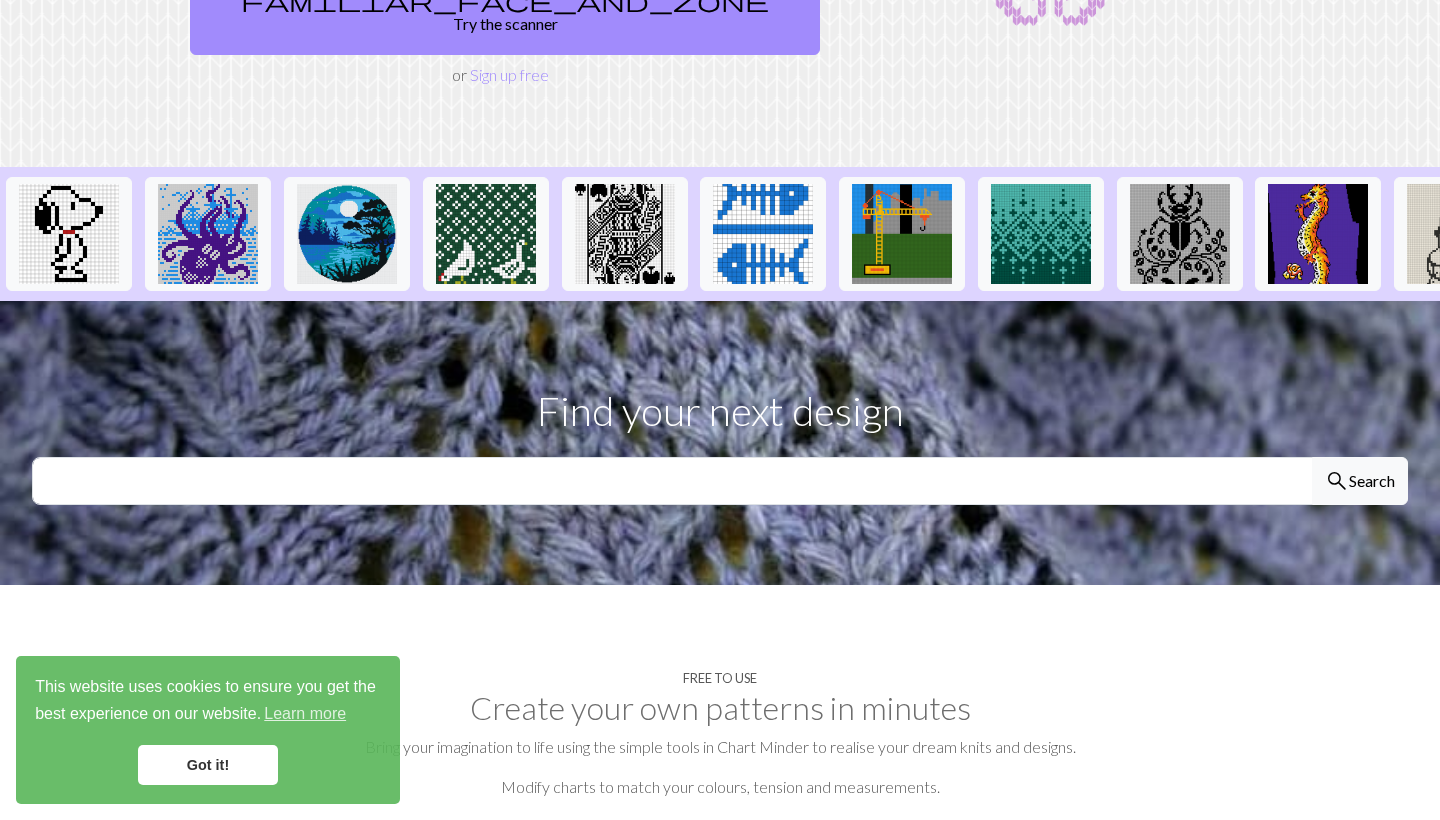 scroll, scrollTop: 371, scrollLeft: 0, axis: vertical 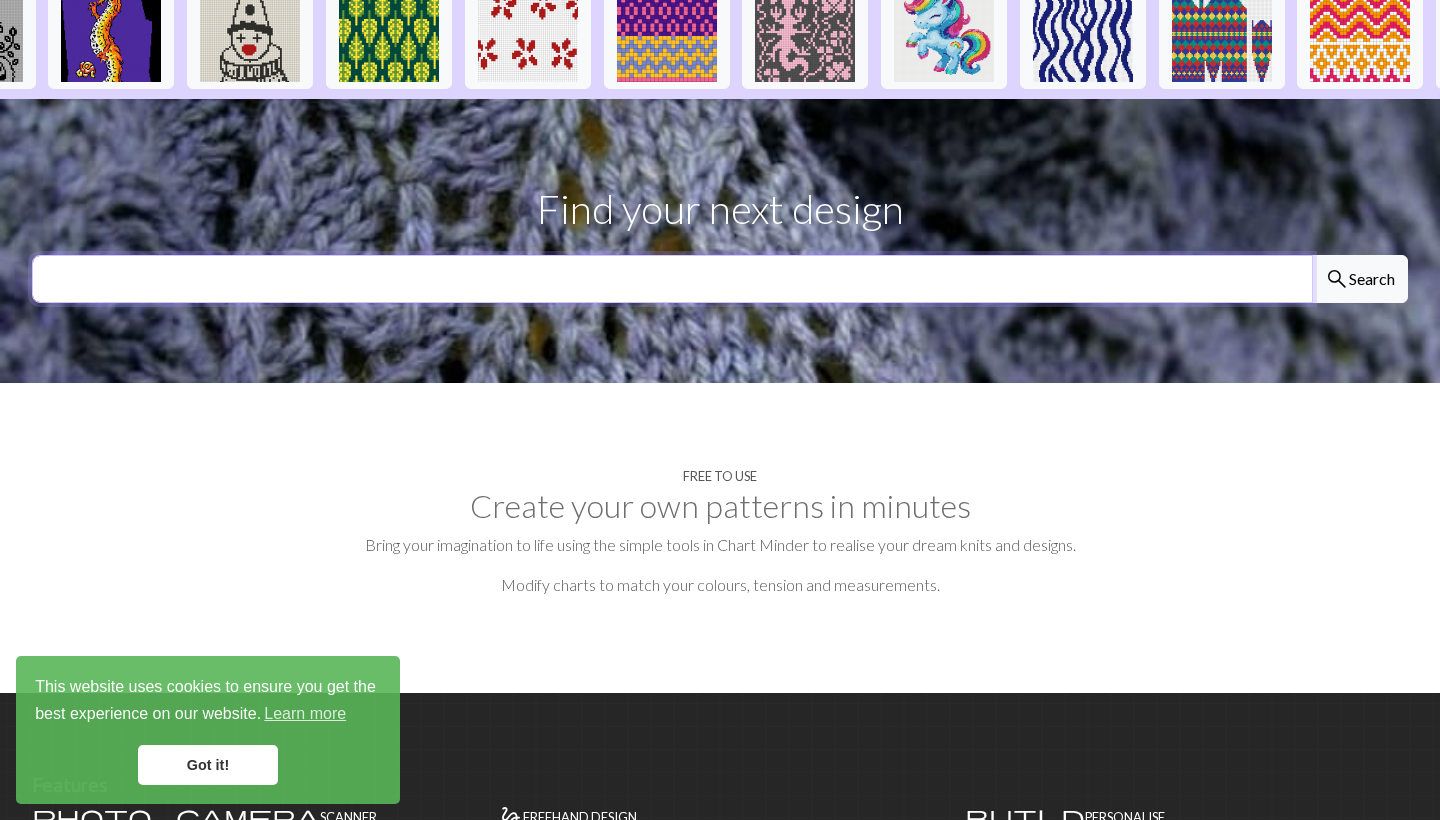click at bounding box center [672, 279] 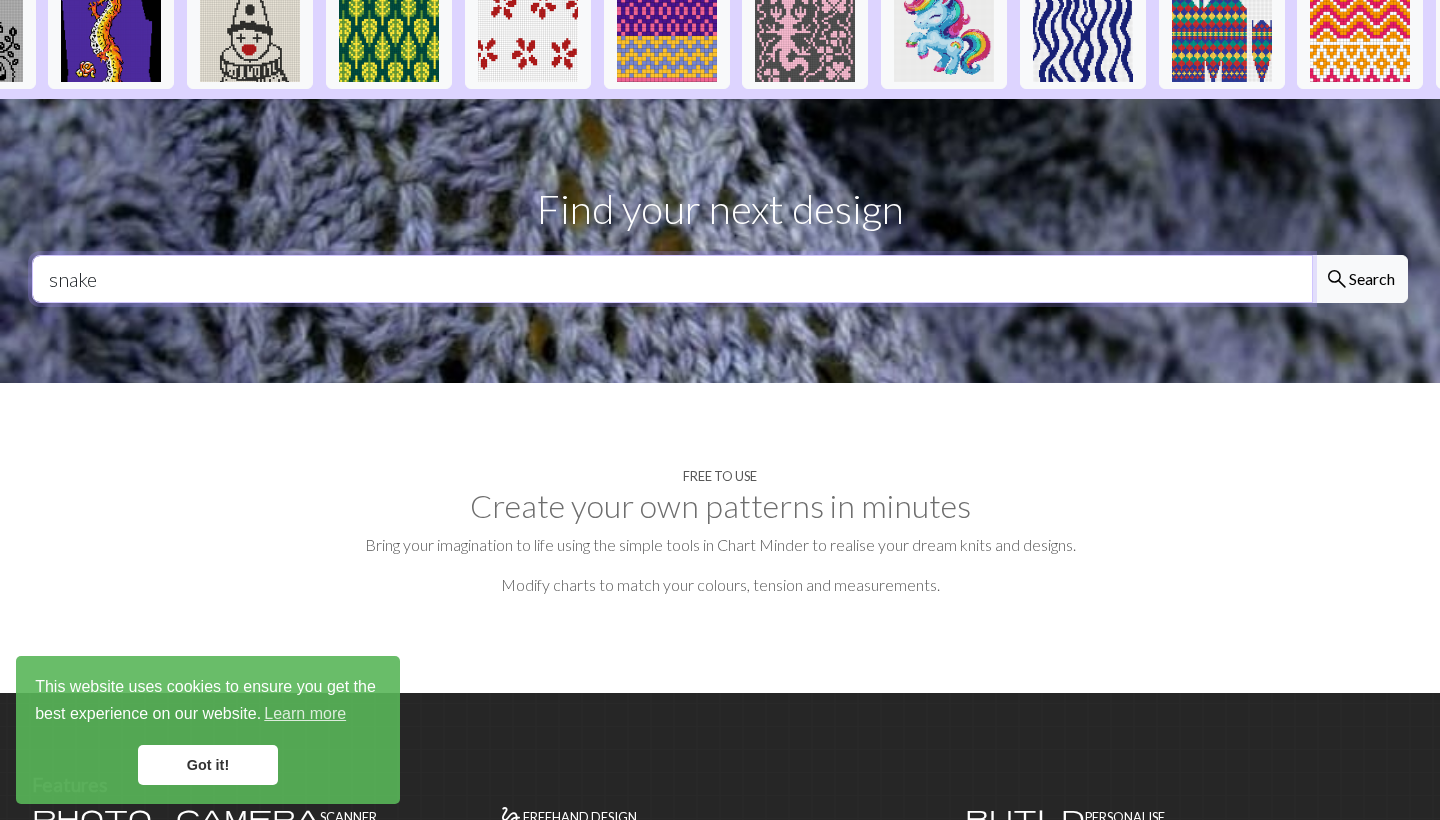 type on "snake" 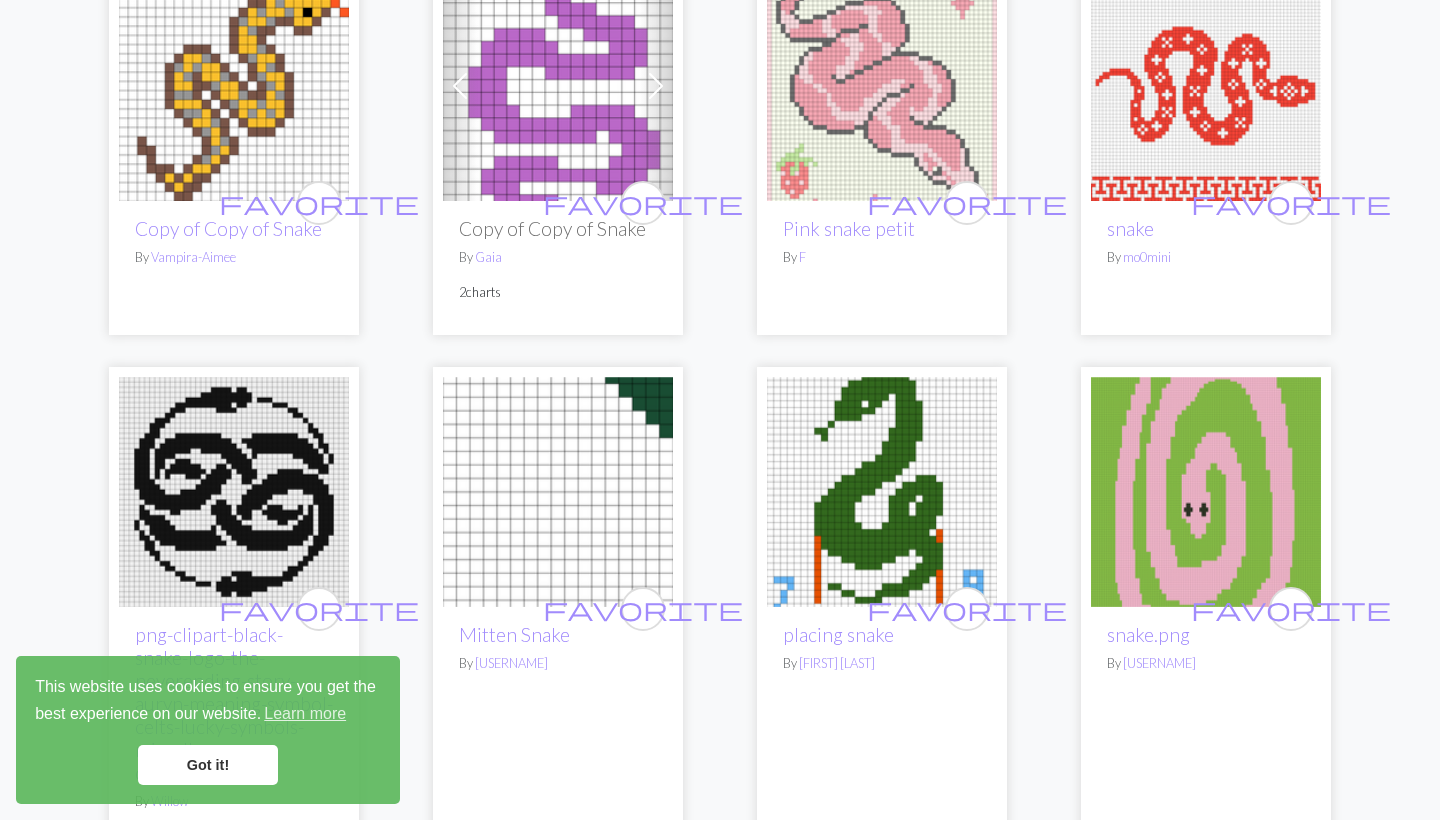 scroll, scrollTop: 408, scrollLeft: 0, axis: vertical 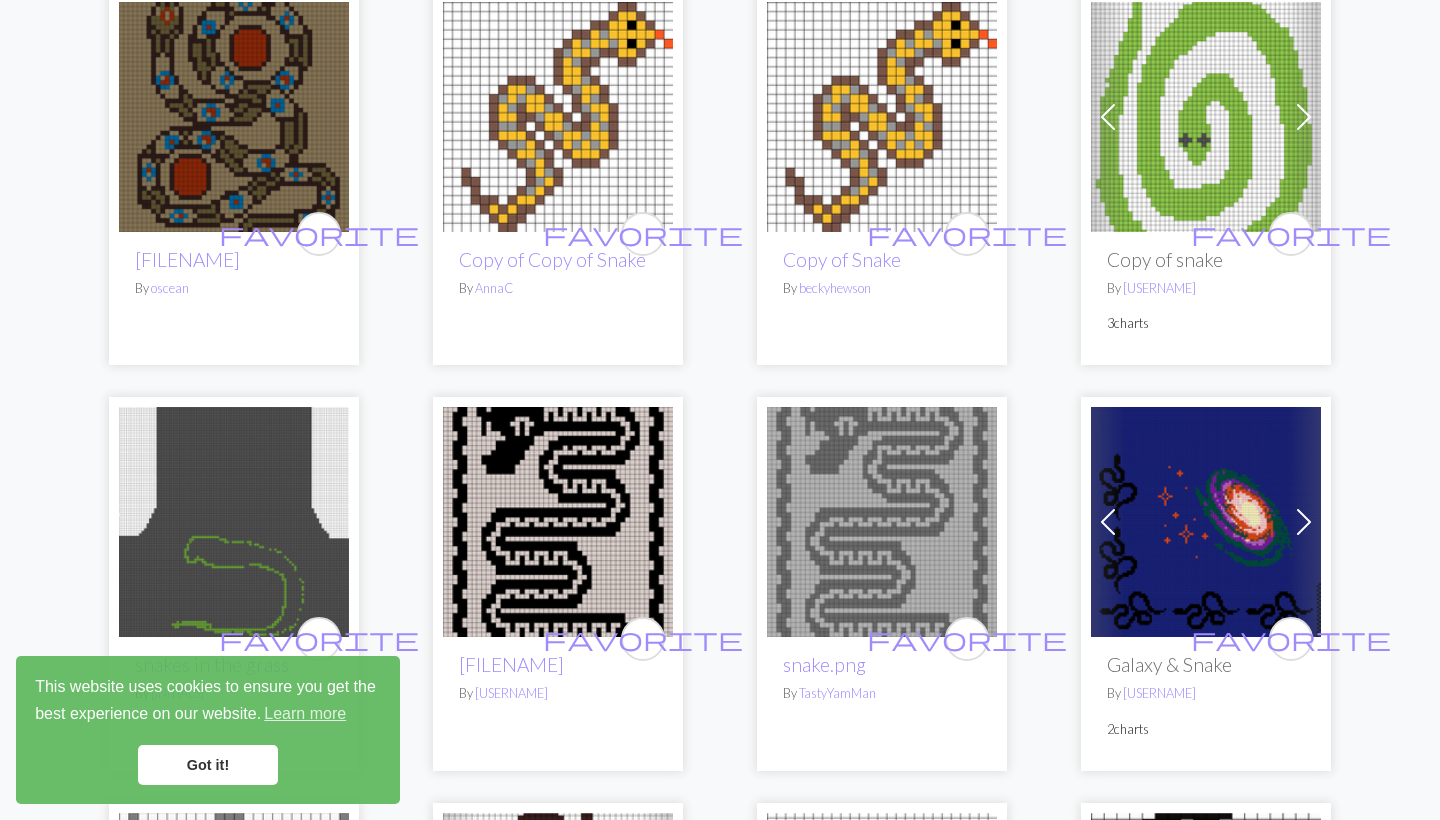 click at bounding box center [234, 117] 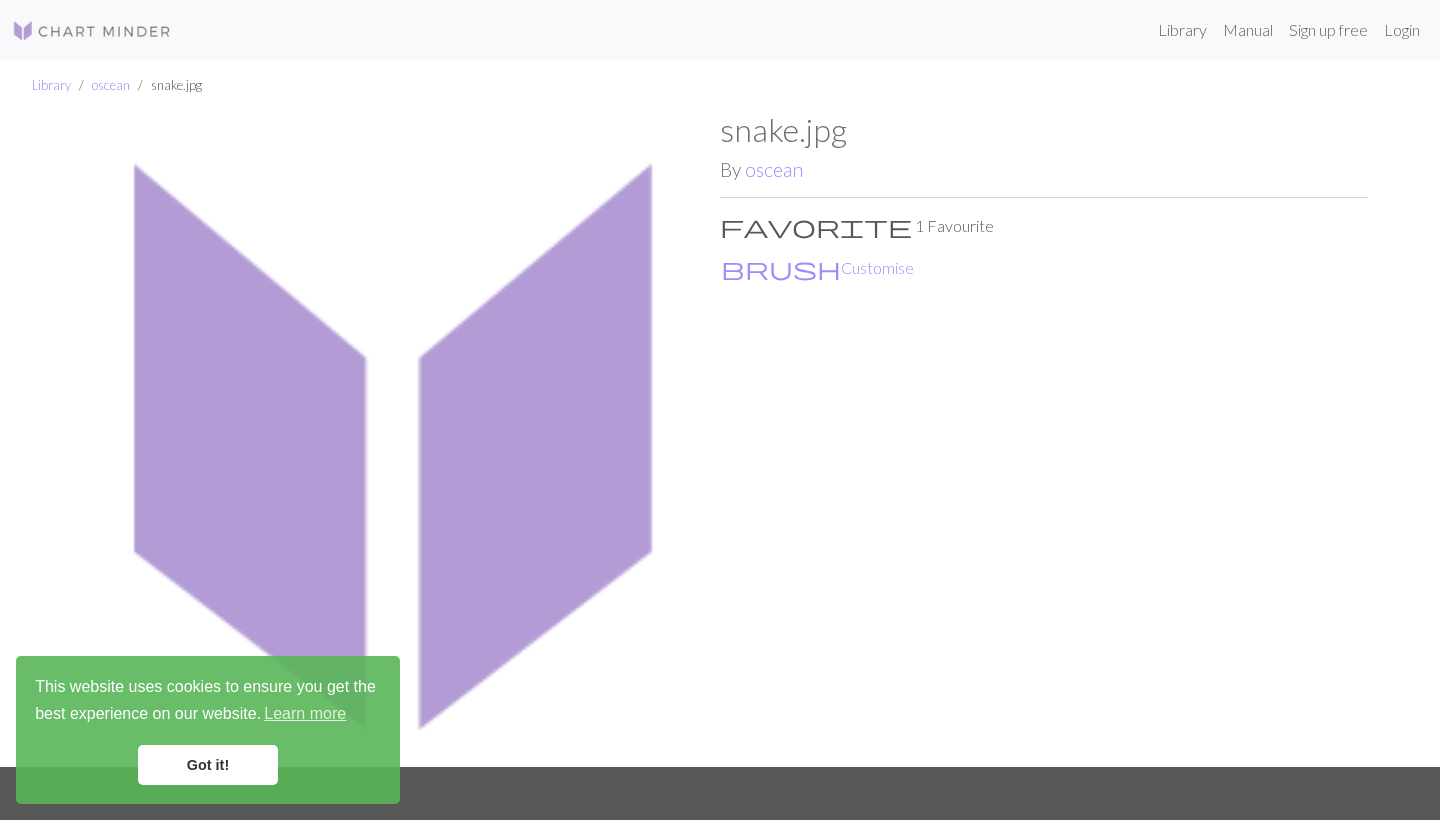 scroll, scrollTop: 0, scrollLeft: 0, axis: both 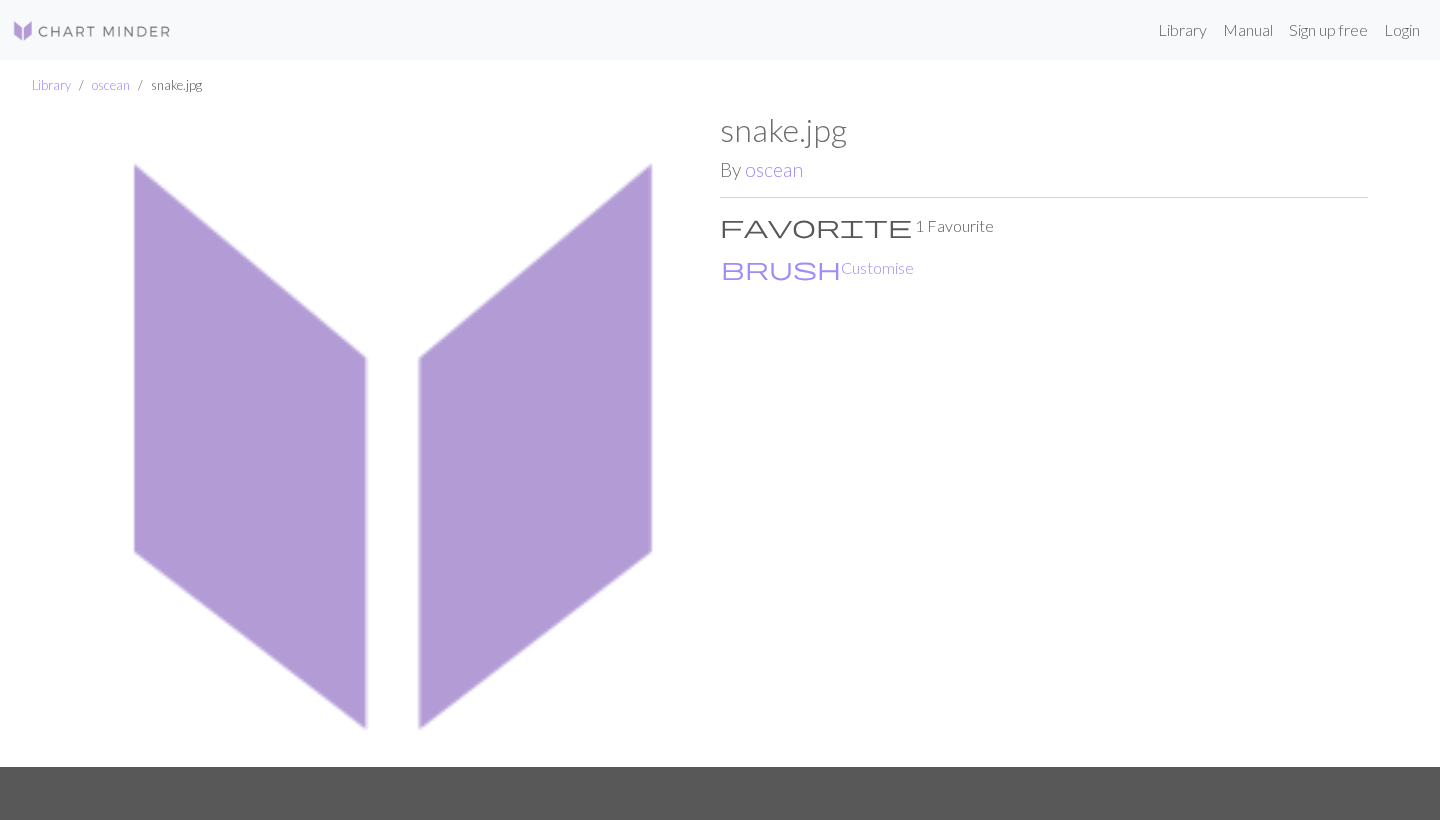 click at bounding box center [396, 439] 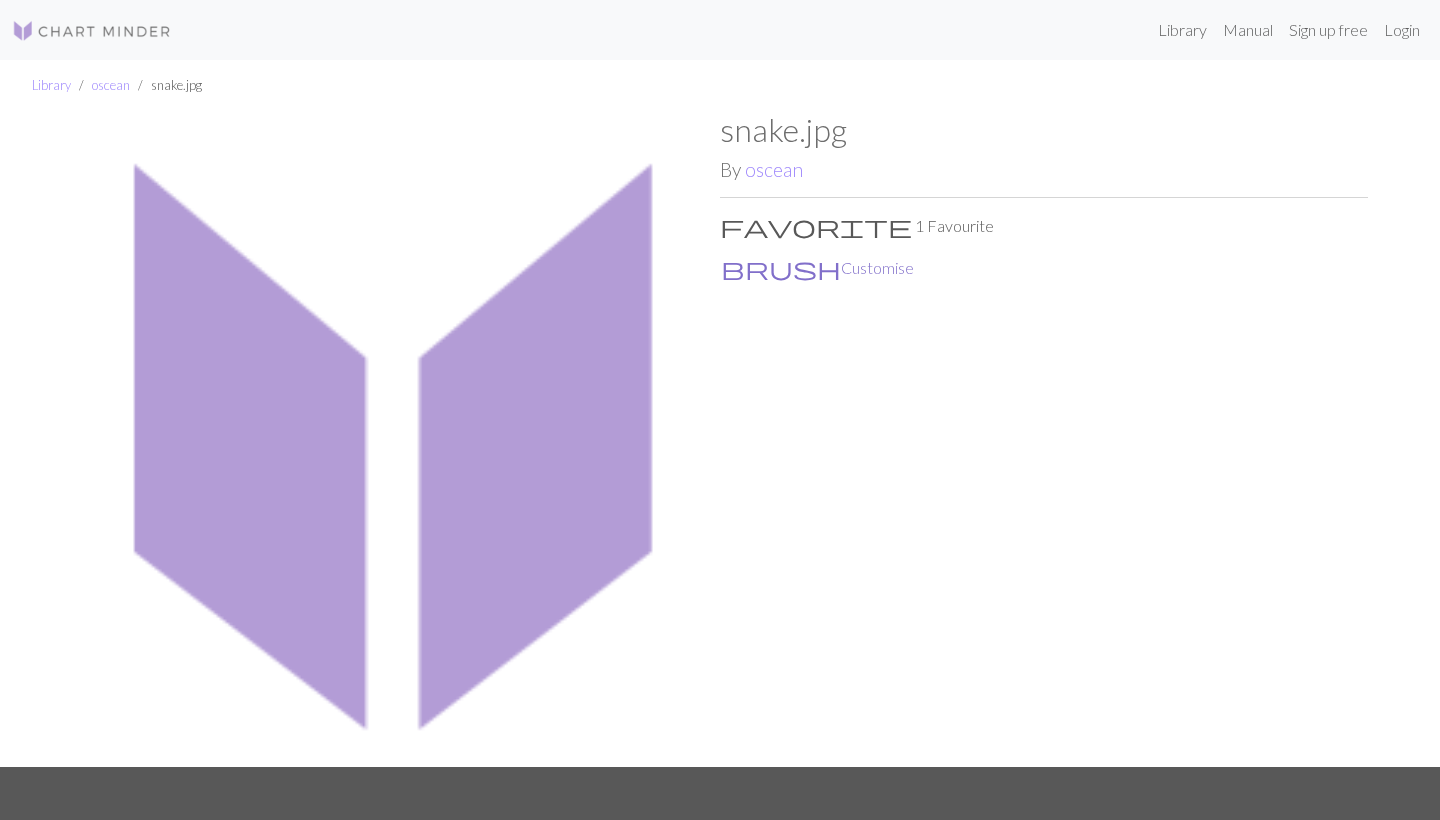 click on "brush Customise" at bounding box center [817, 268] 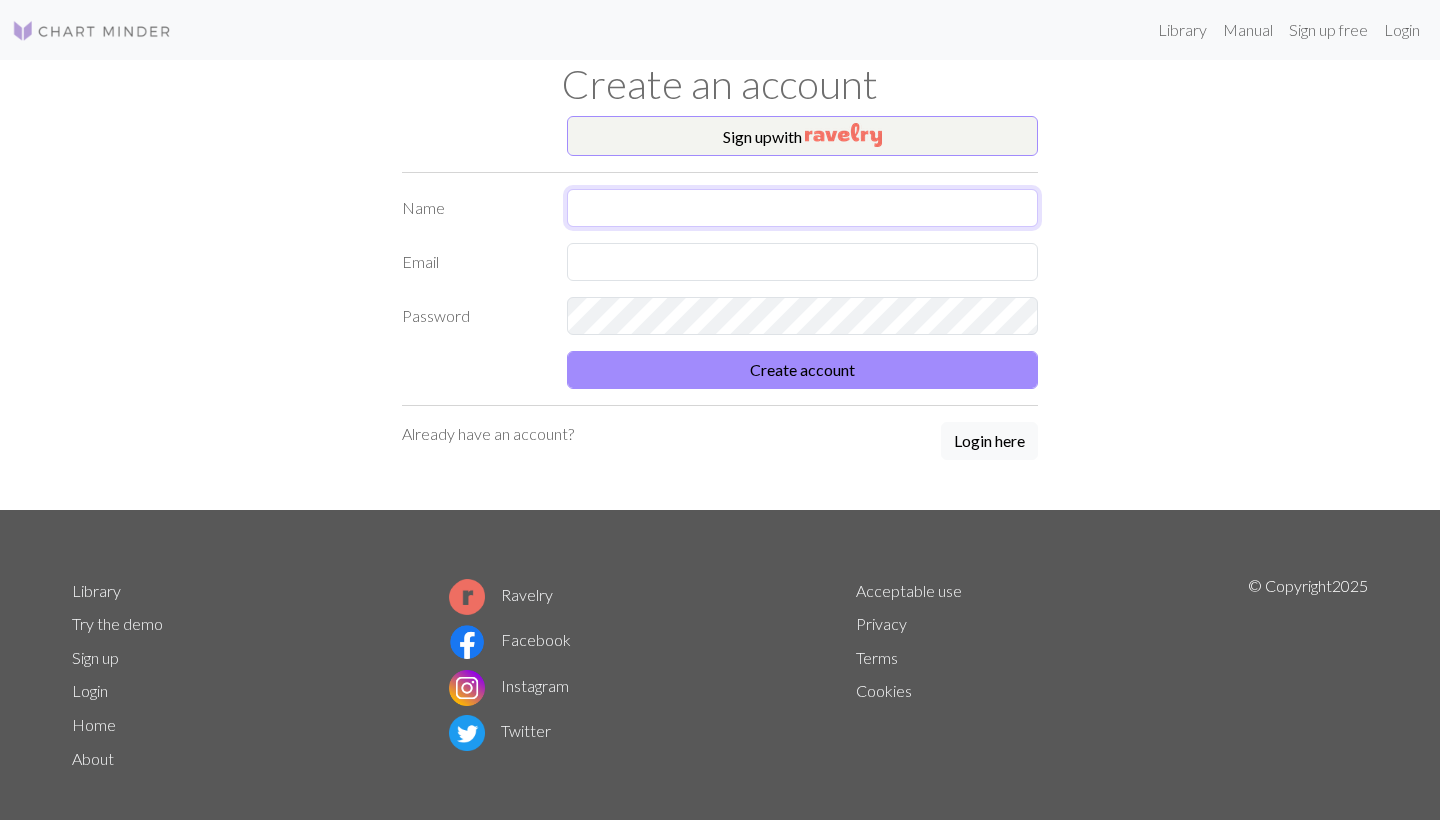 type on "c" 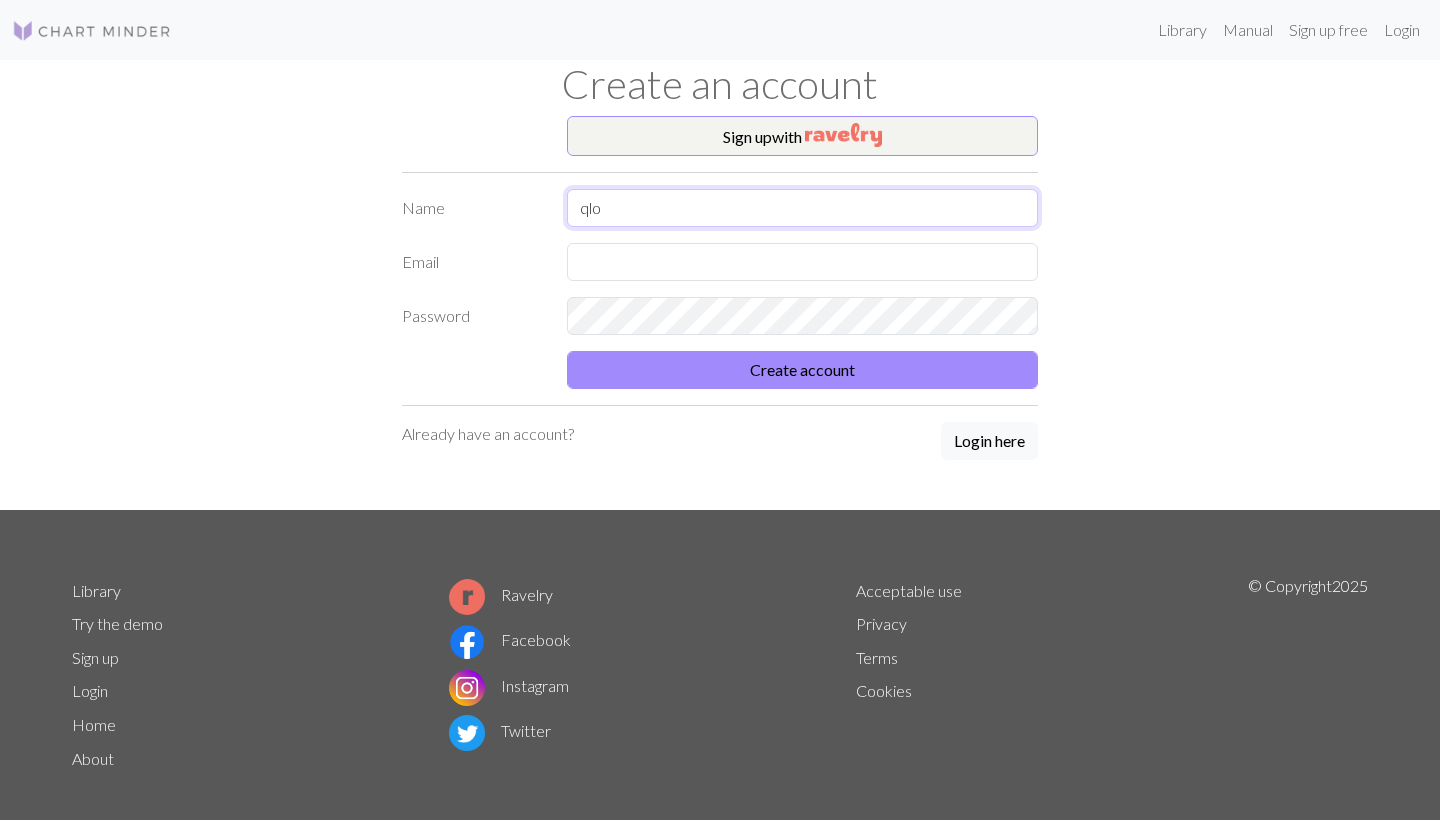 type on "qlo" 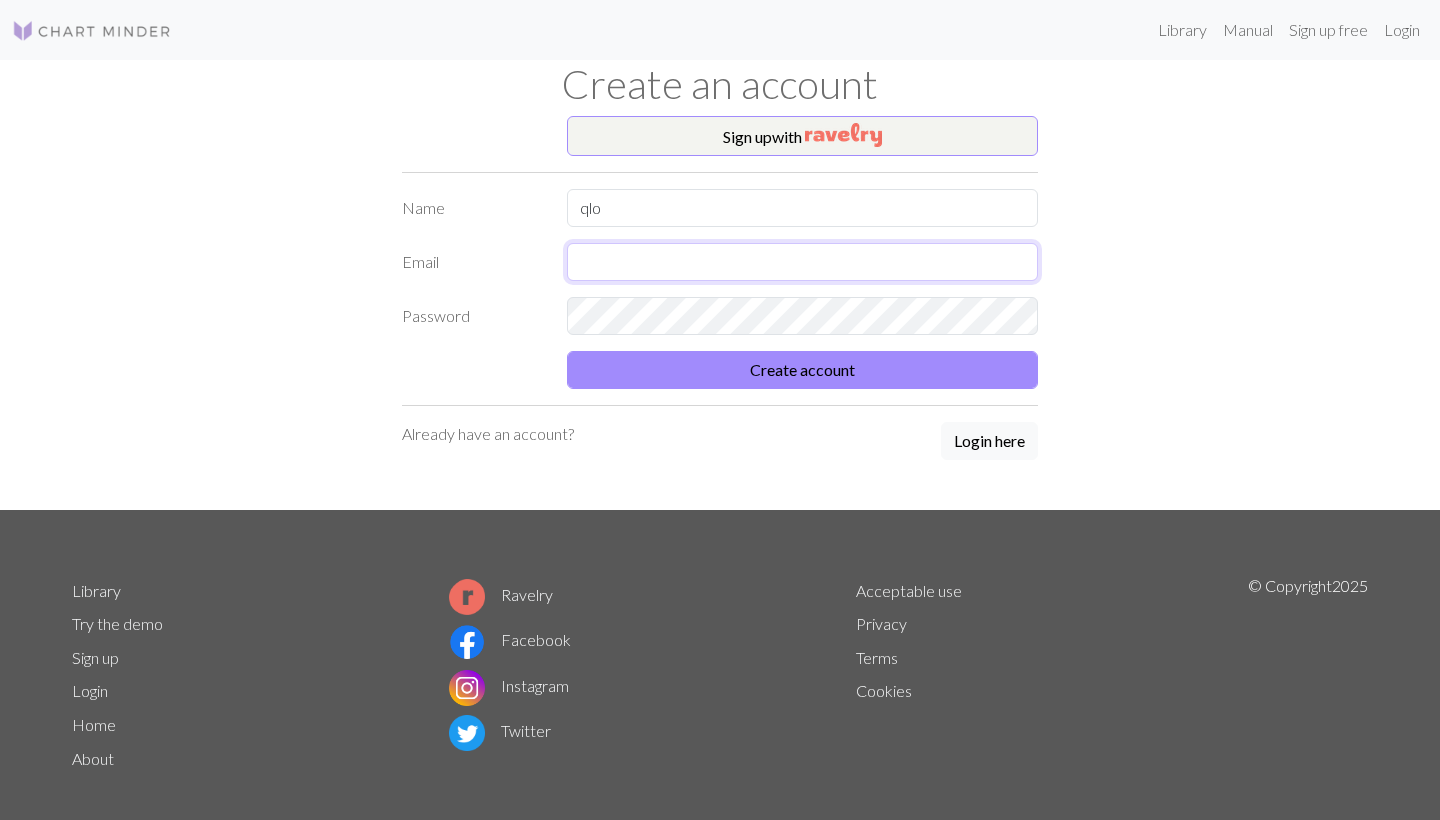 type on "chloeyung11@gmail.com" 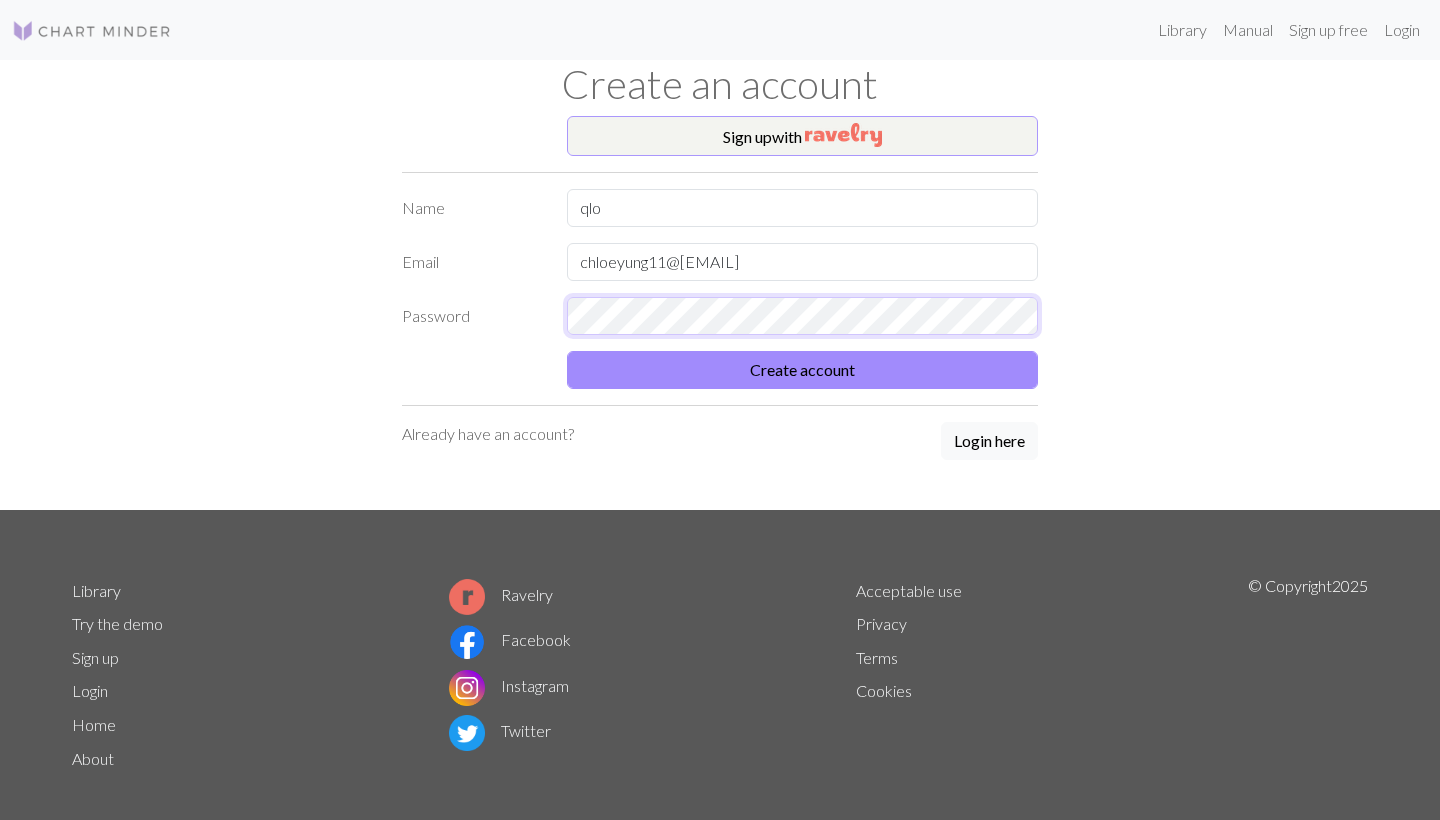 click on "Create account" at bounding box center [802, 370] 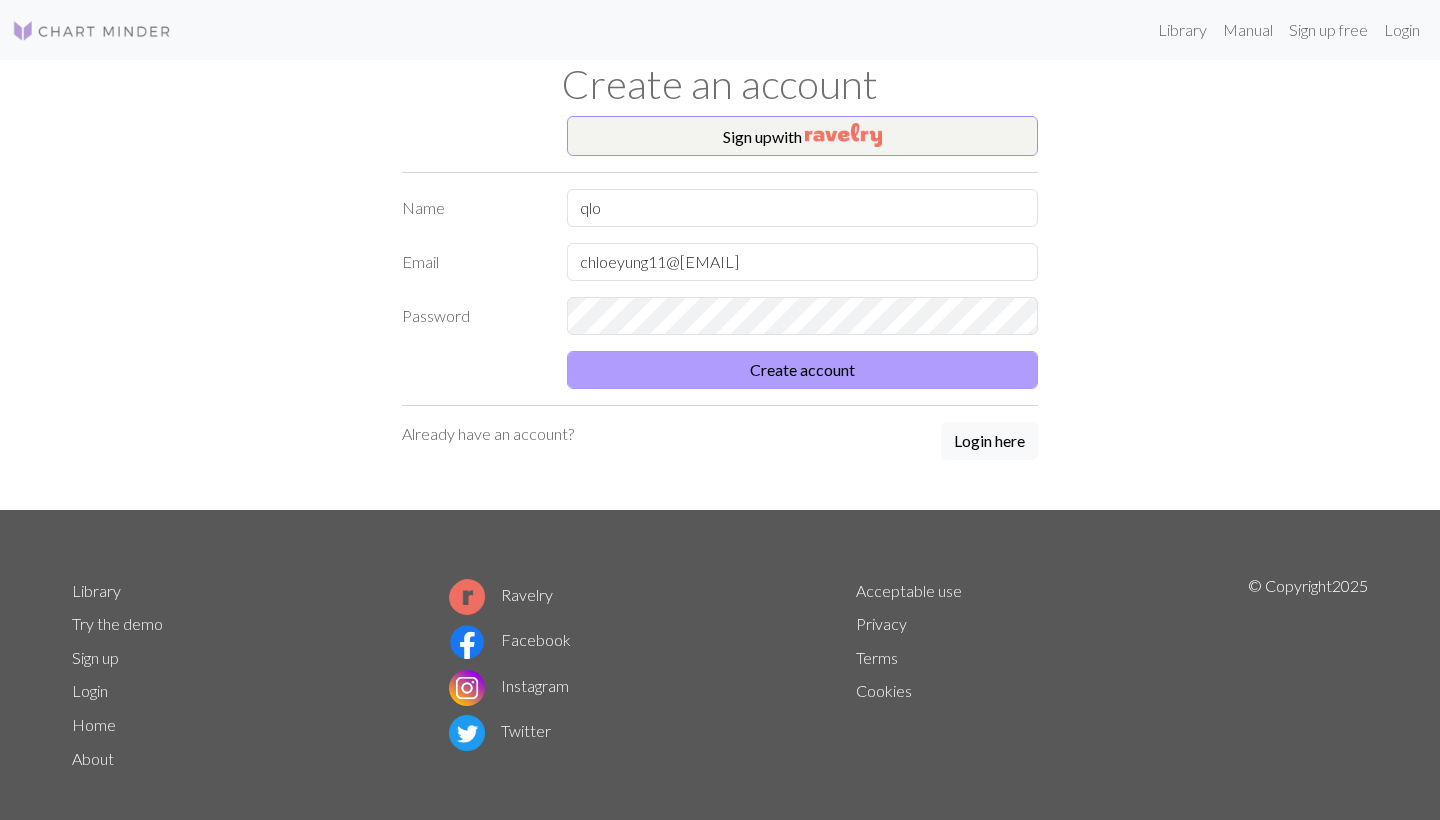 click on "Create account" at bounding box center [802, 370] 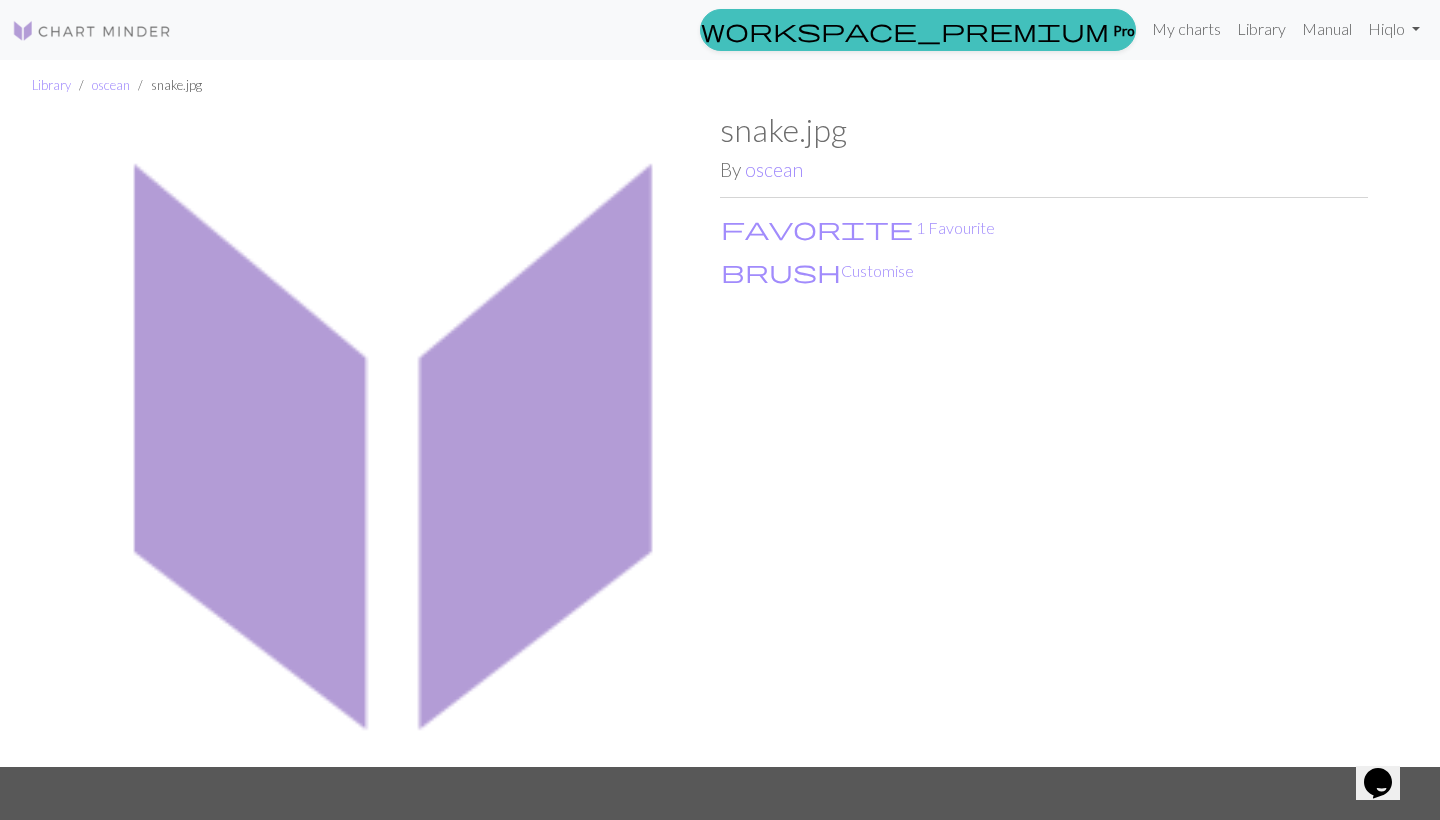 scroll, scrollTop: 0, scrollLeft: 0, axis: both 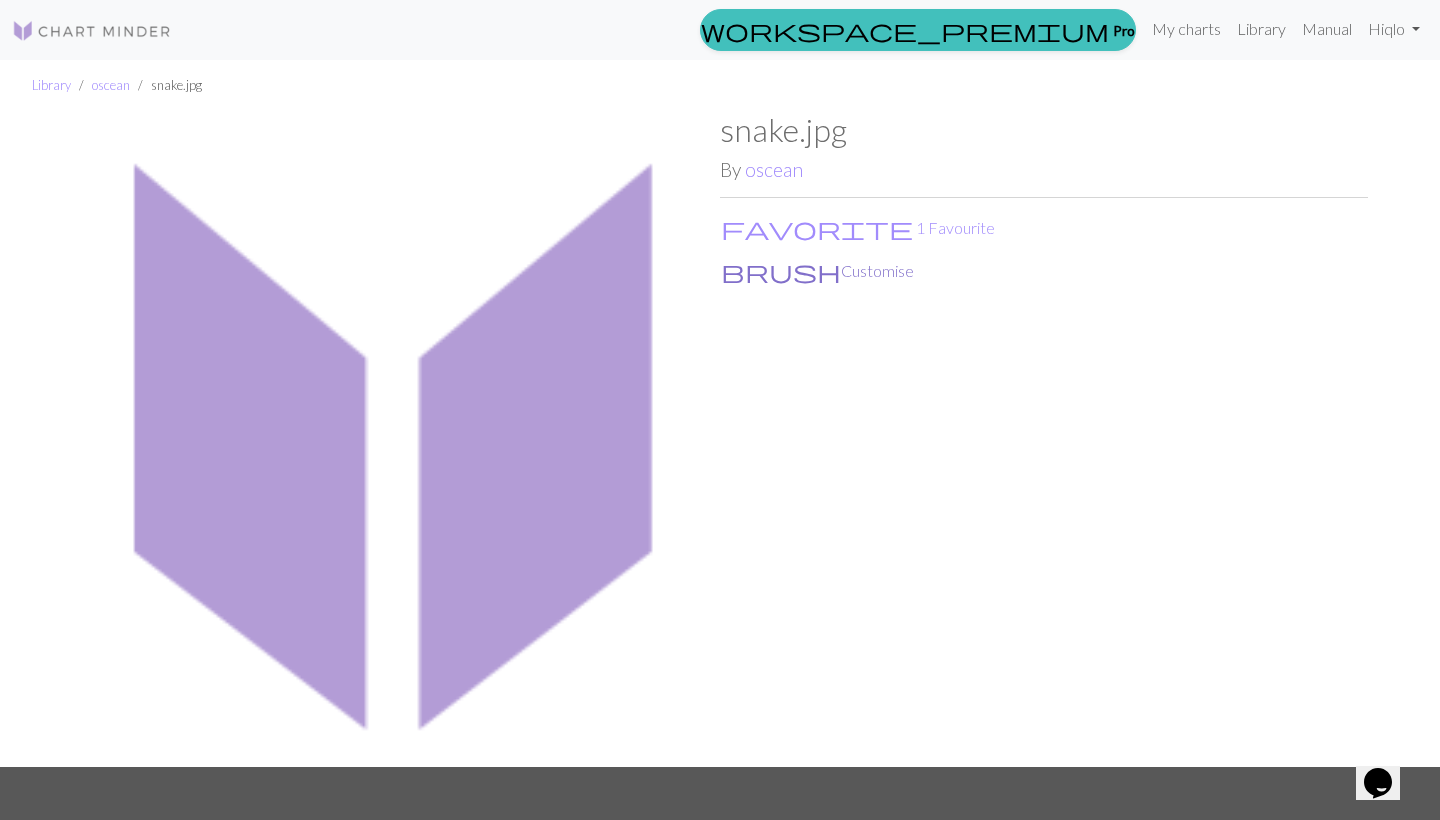 click on "brush Customise" at bounding box center [817, 271] 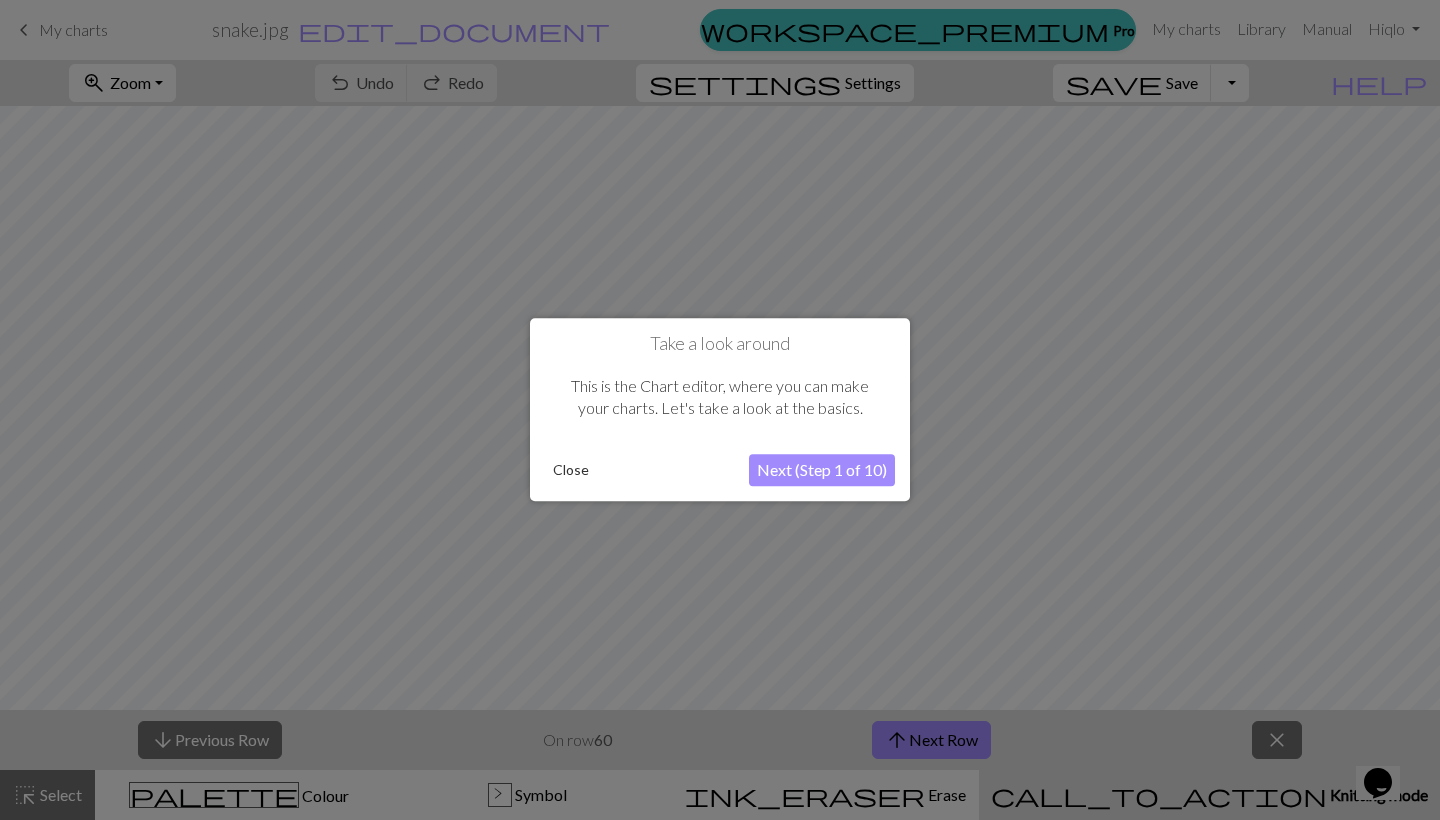 click on "Next (Step 1 of 10)" at bounding box center [822, 471] 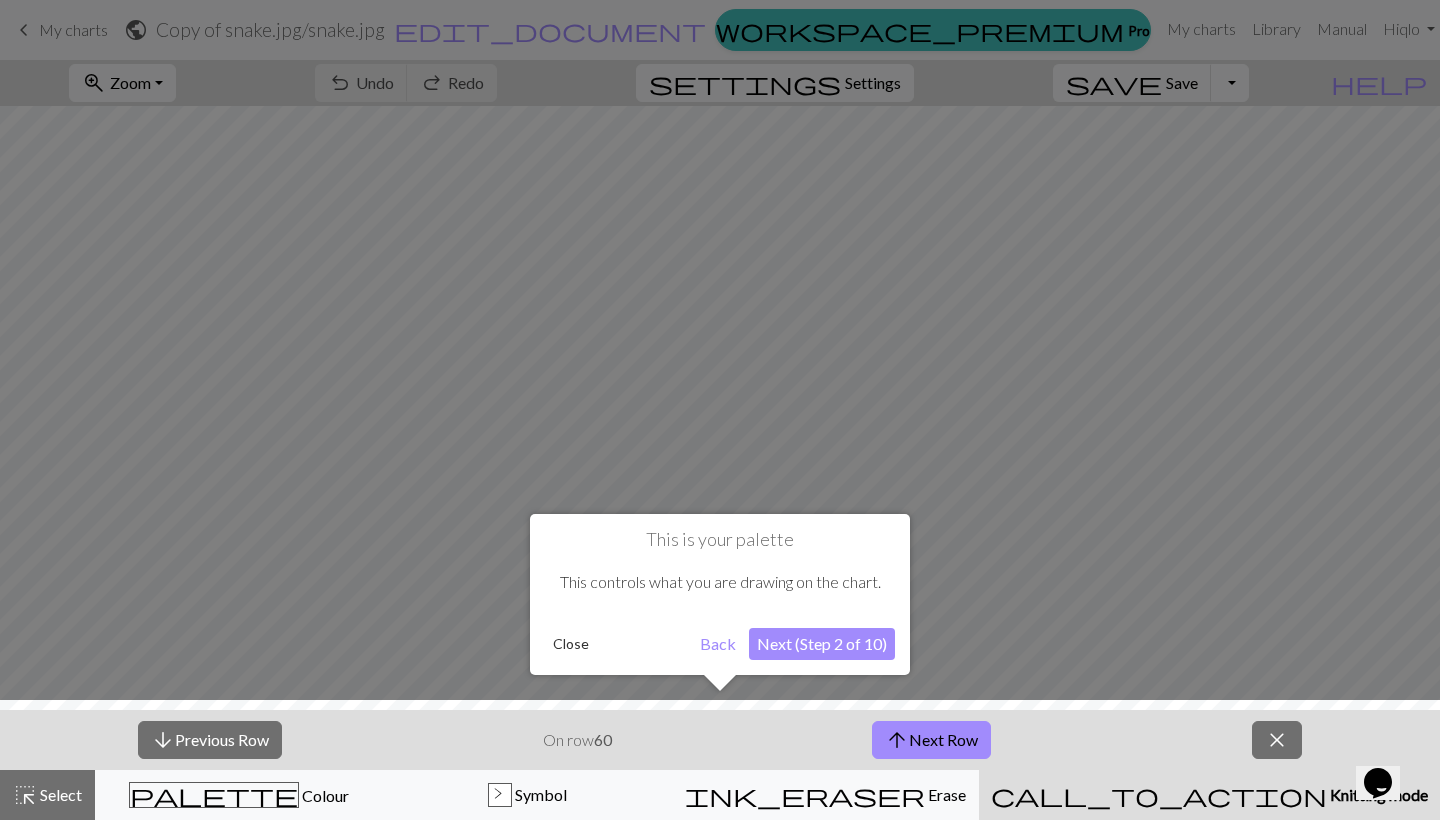 click on "Next (Step 2 of 10)" at bounding box center (822, 644) 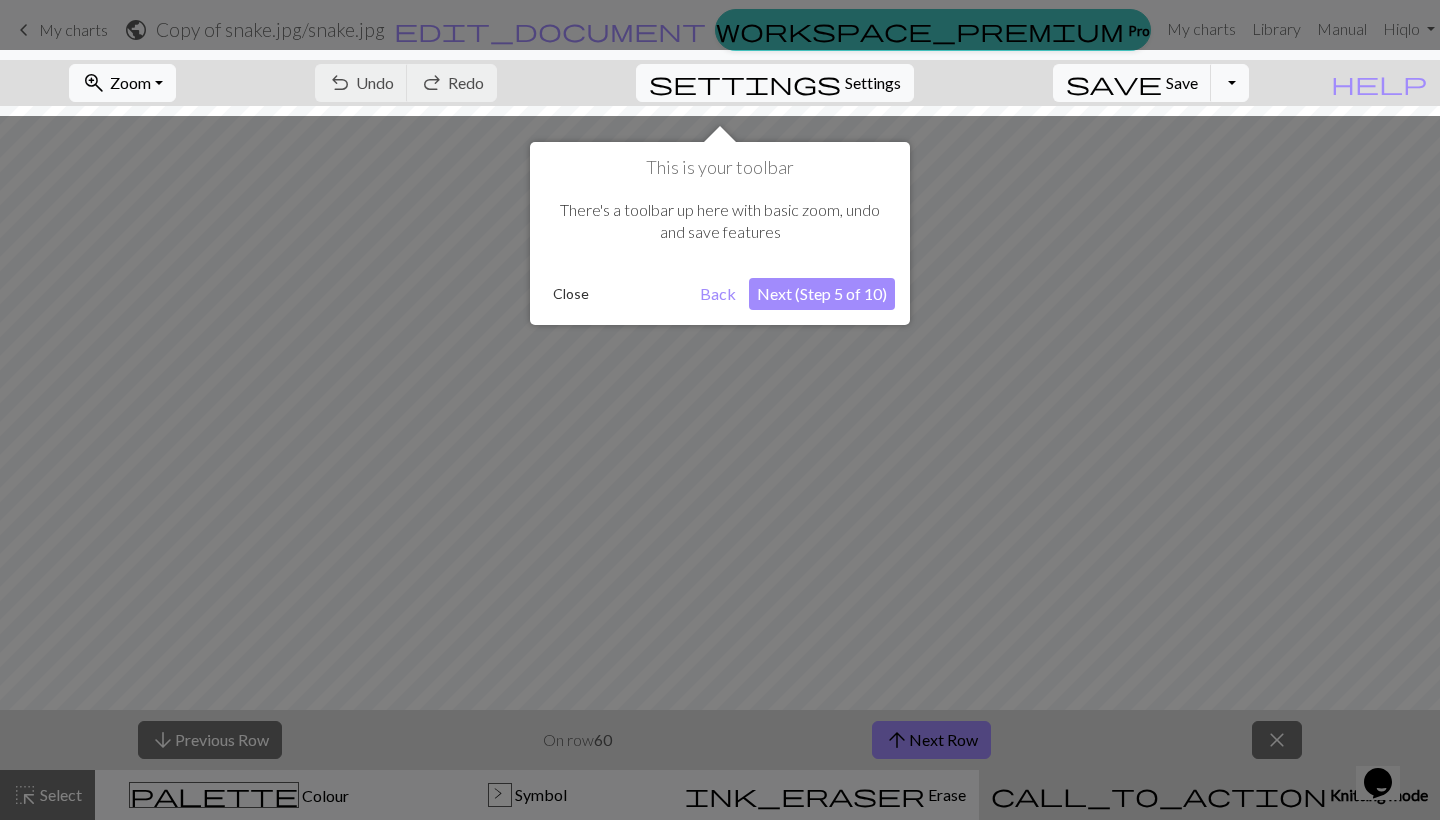 click on "Next (Step 5 of 10)" at bounding box center (822, 294) 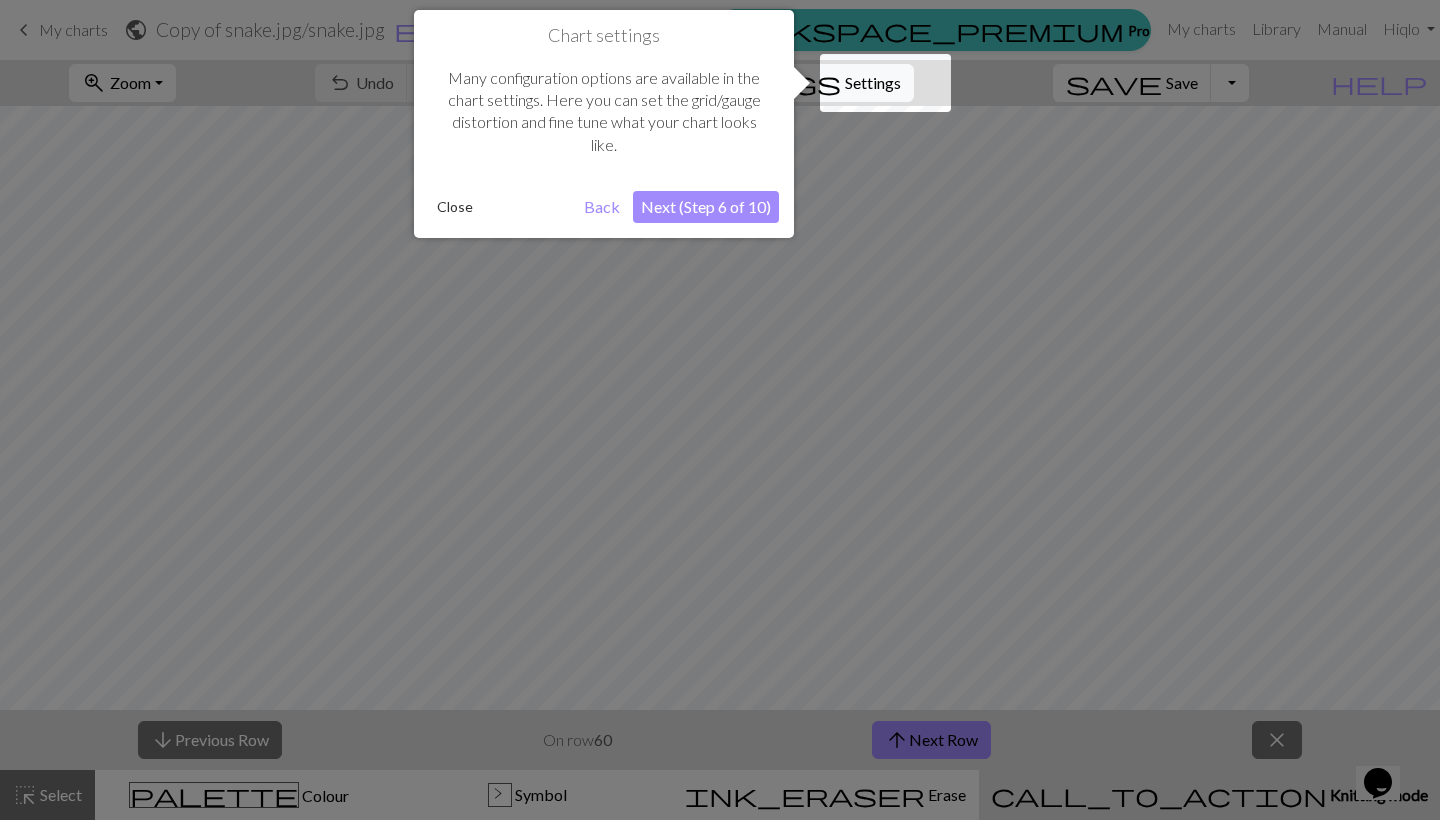 click on "Next (Step 6 of 10)" at bounding box center (706, 207) 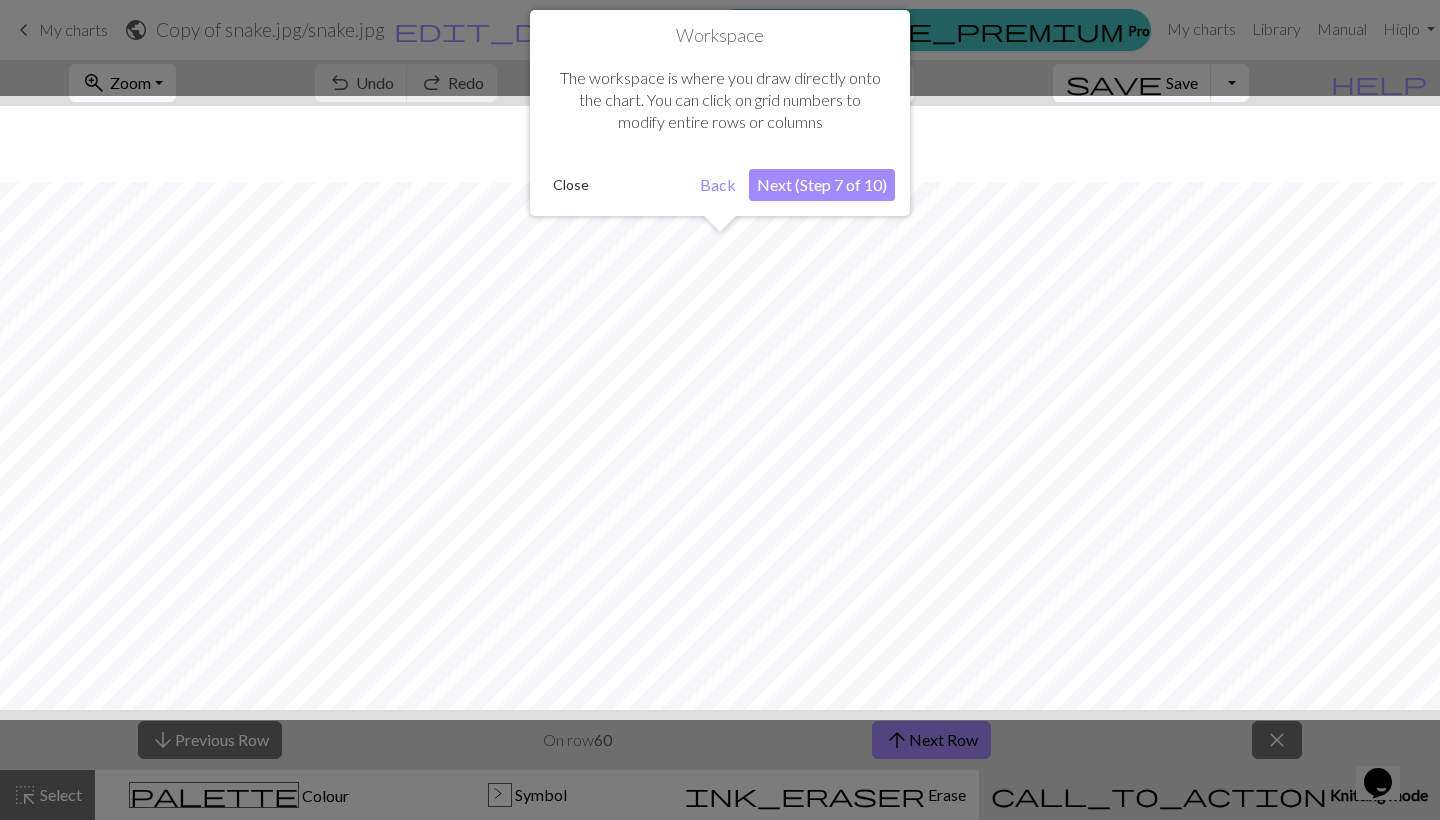 scroll, scrollTop: 76, scrollLeft: 0, axis: vertical 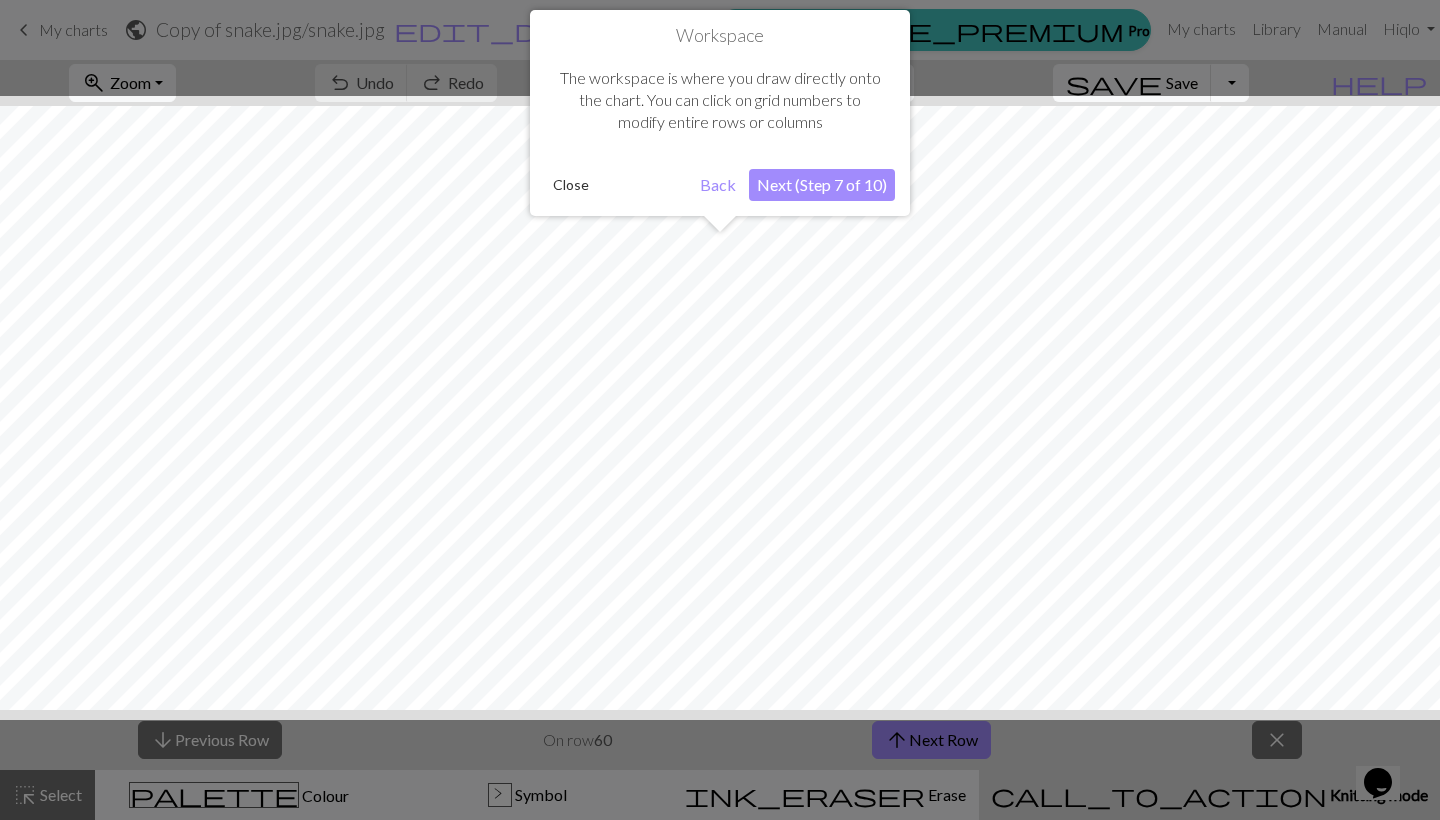 click on "Next (Step 7 of 10)" at bounding box center (822, 185) 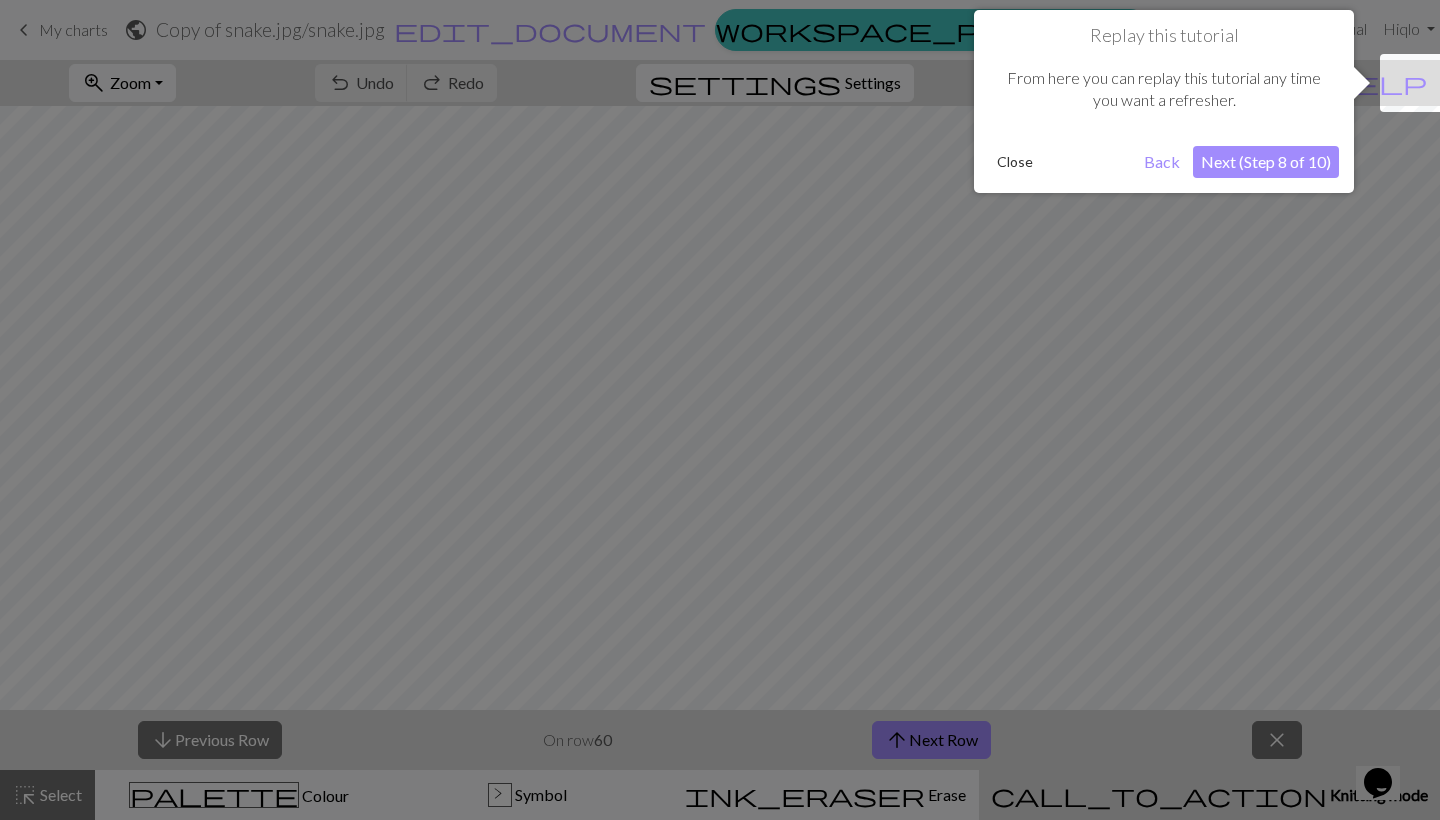 click on "Next (Step 8 of 10)" at bounding box center [1266, 162] 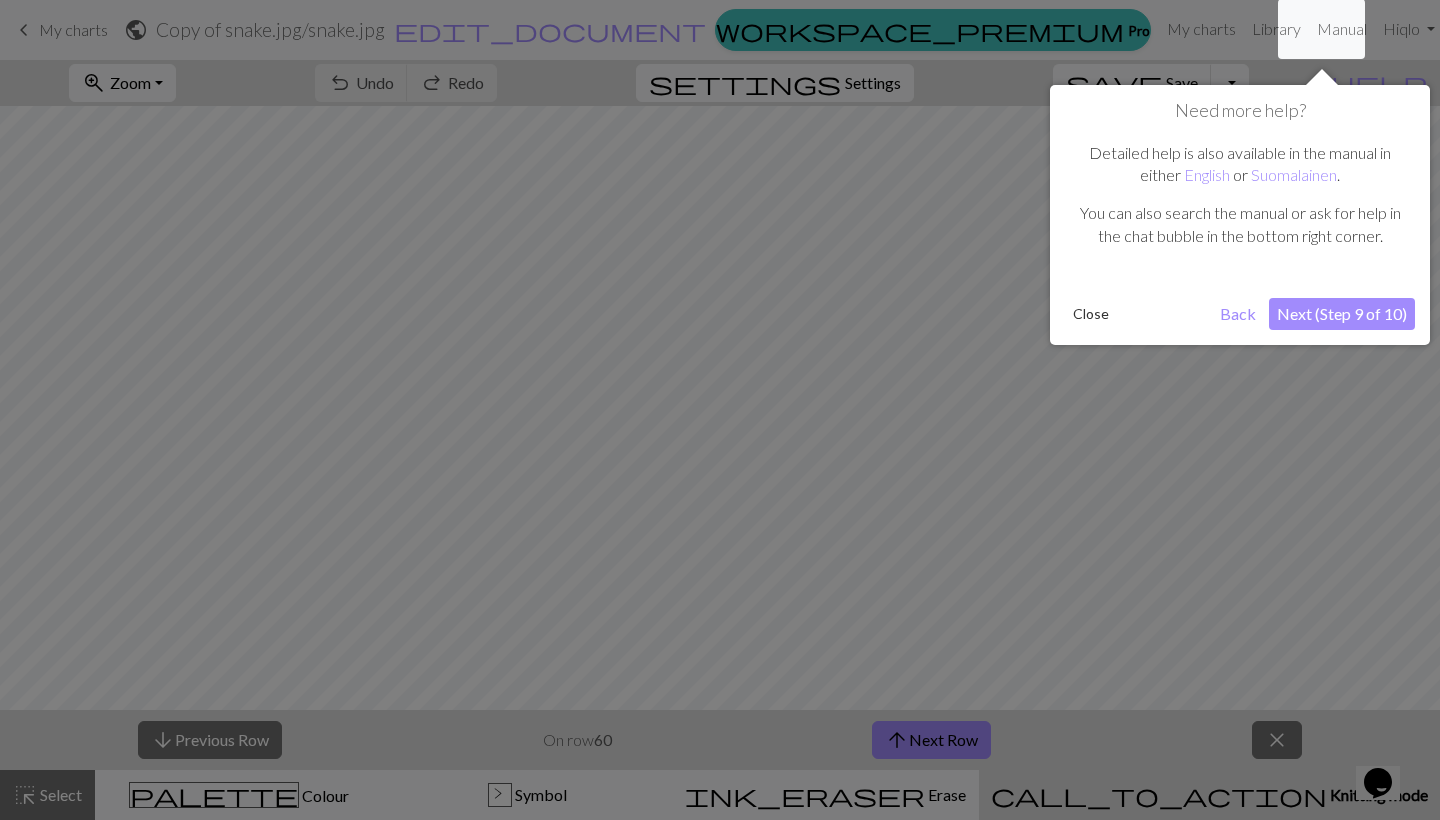 click on "Next (Step 9 of 10)" at bounding box center (1342, 314) 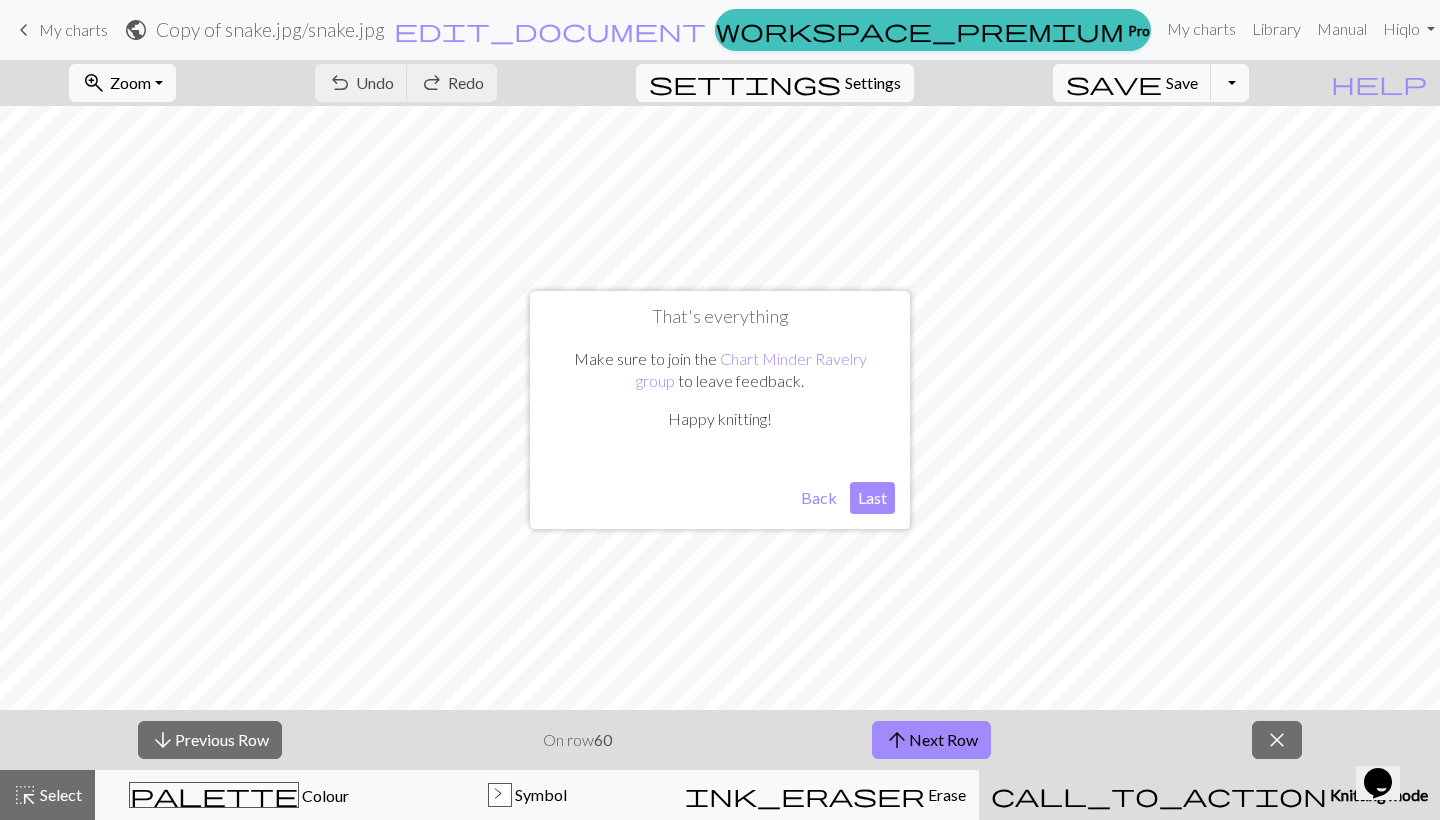 click on "Last" at bounding box center (872, 498) 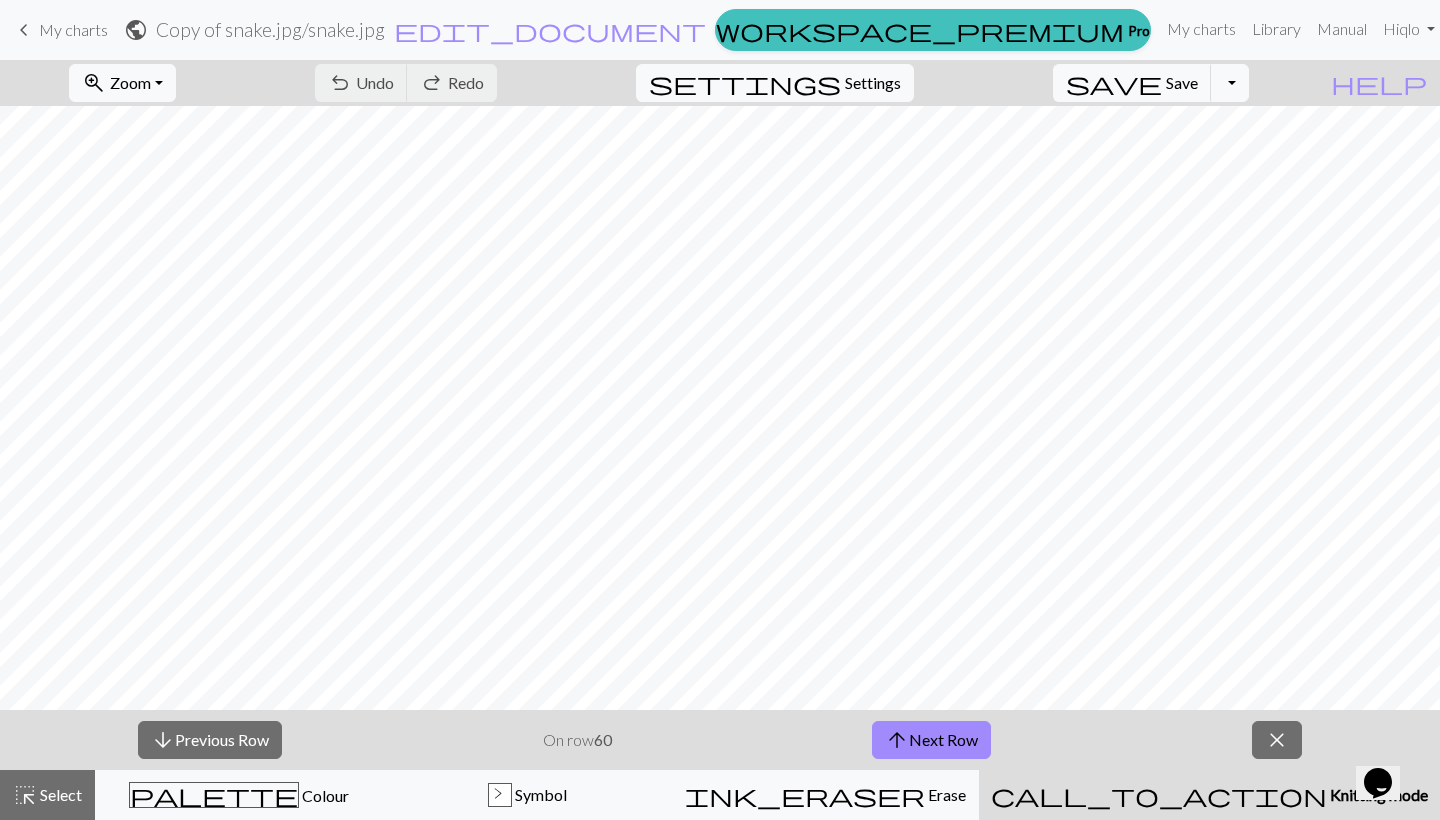 scroll, scrollTop: 254, scrollLeft: 0, axis: vertical 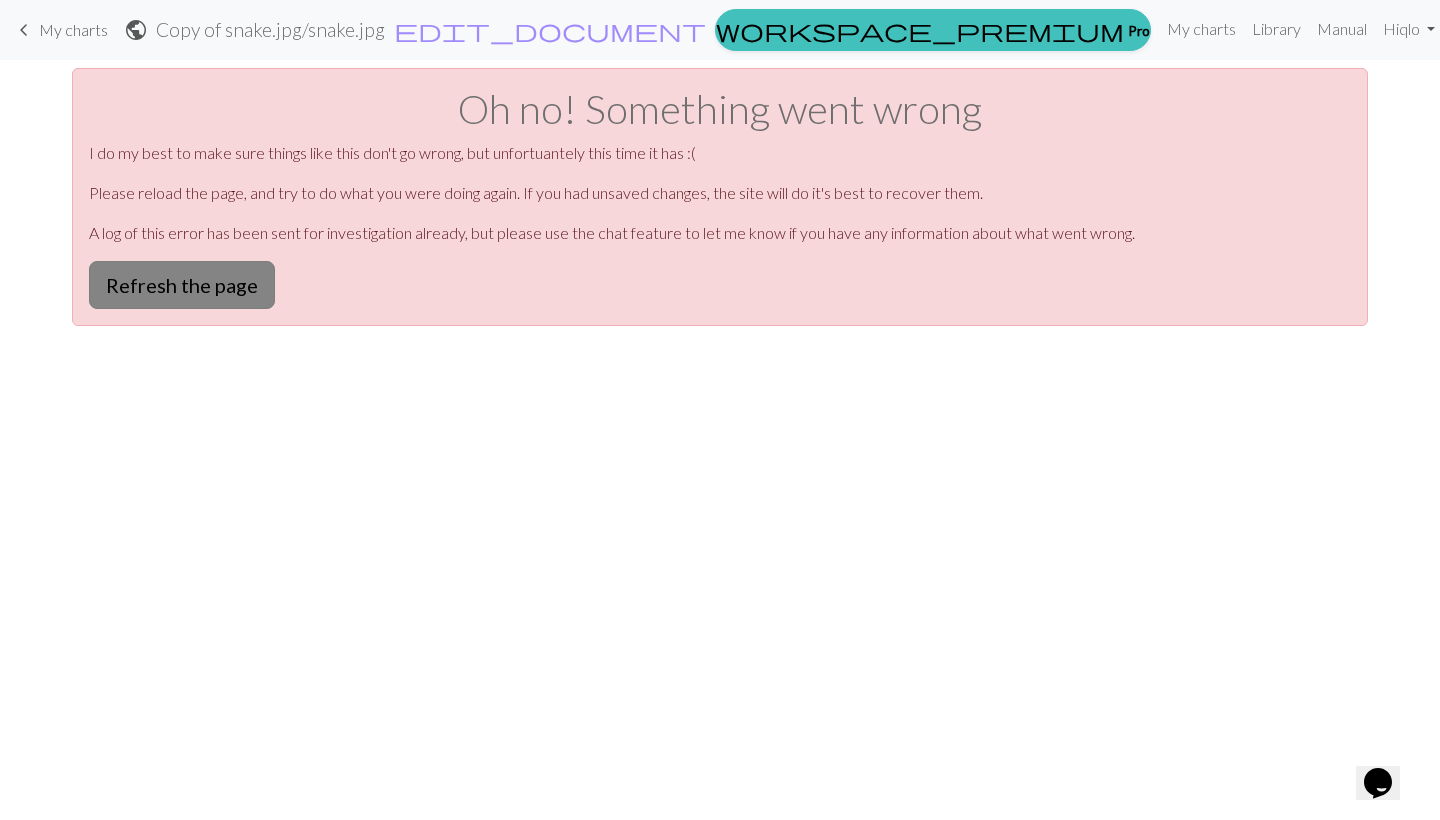 click on "Refresh the page" at bounding box center (182, 285) 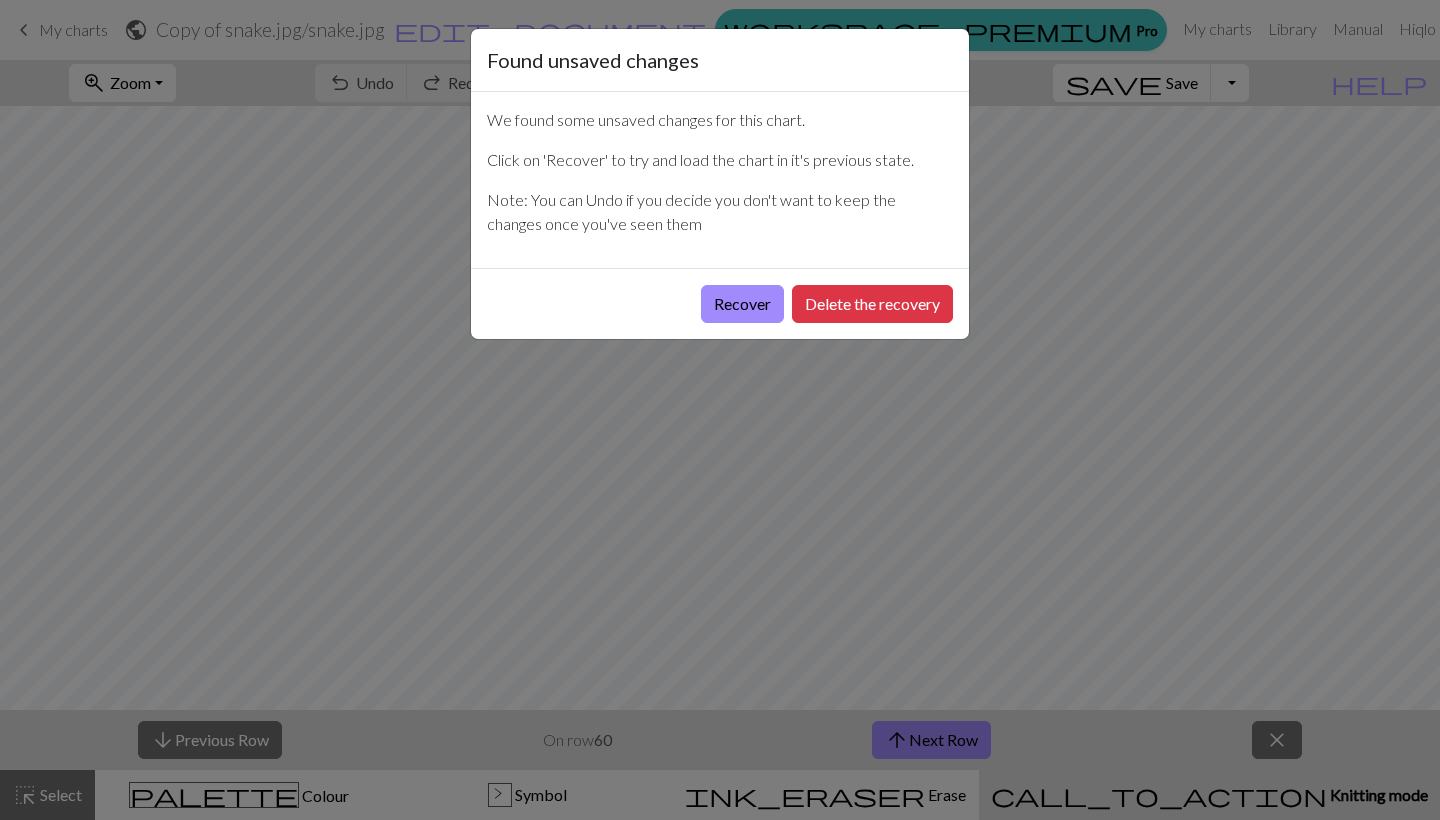 scroll, scrollTop: 0, scrollLeft: 0, axis: both 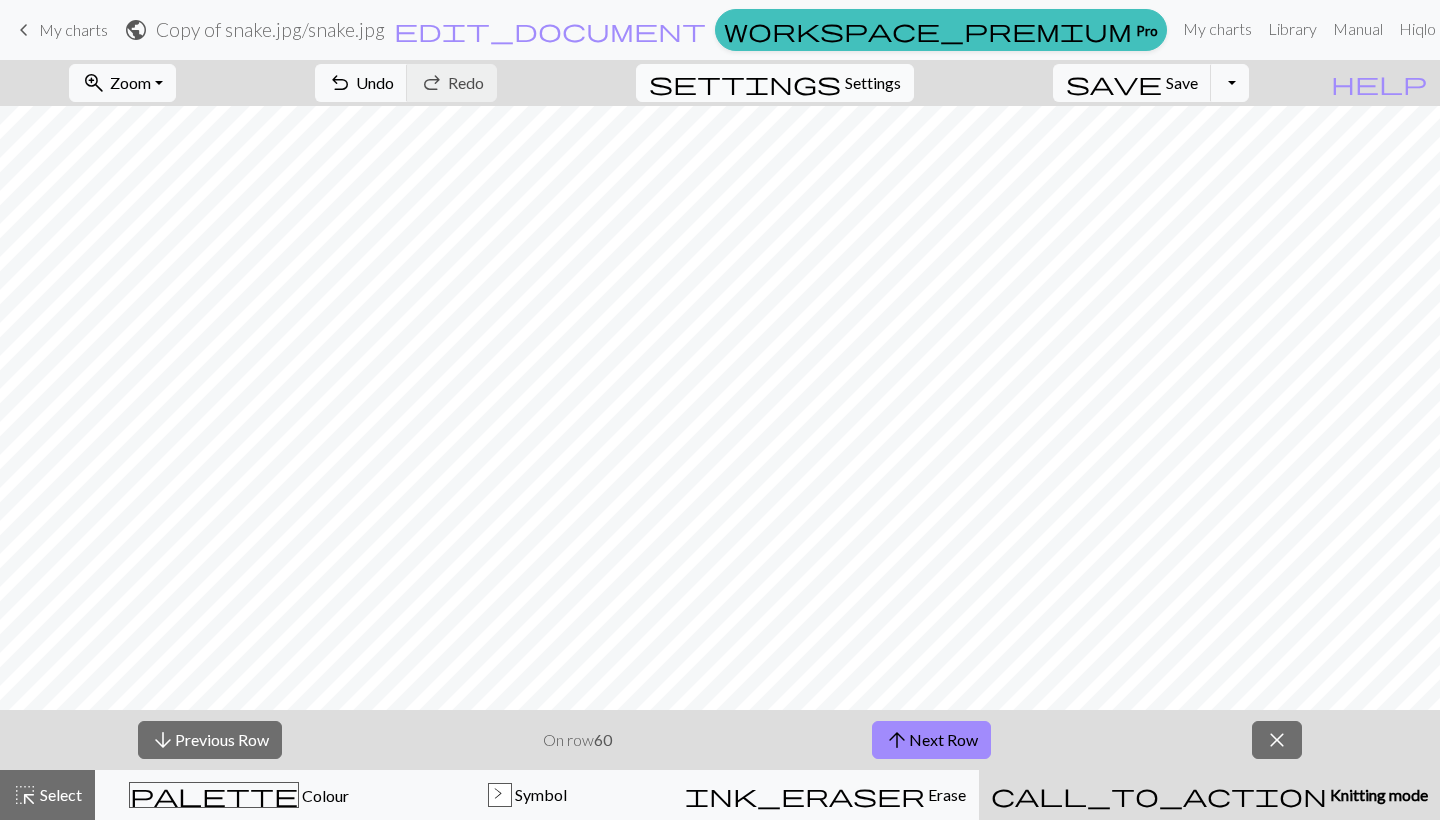 click on "Settings" at bounding box center [873, 83] 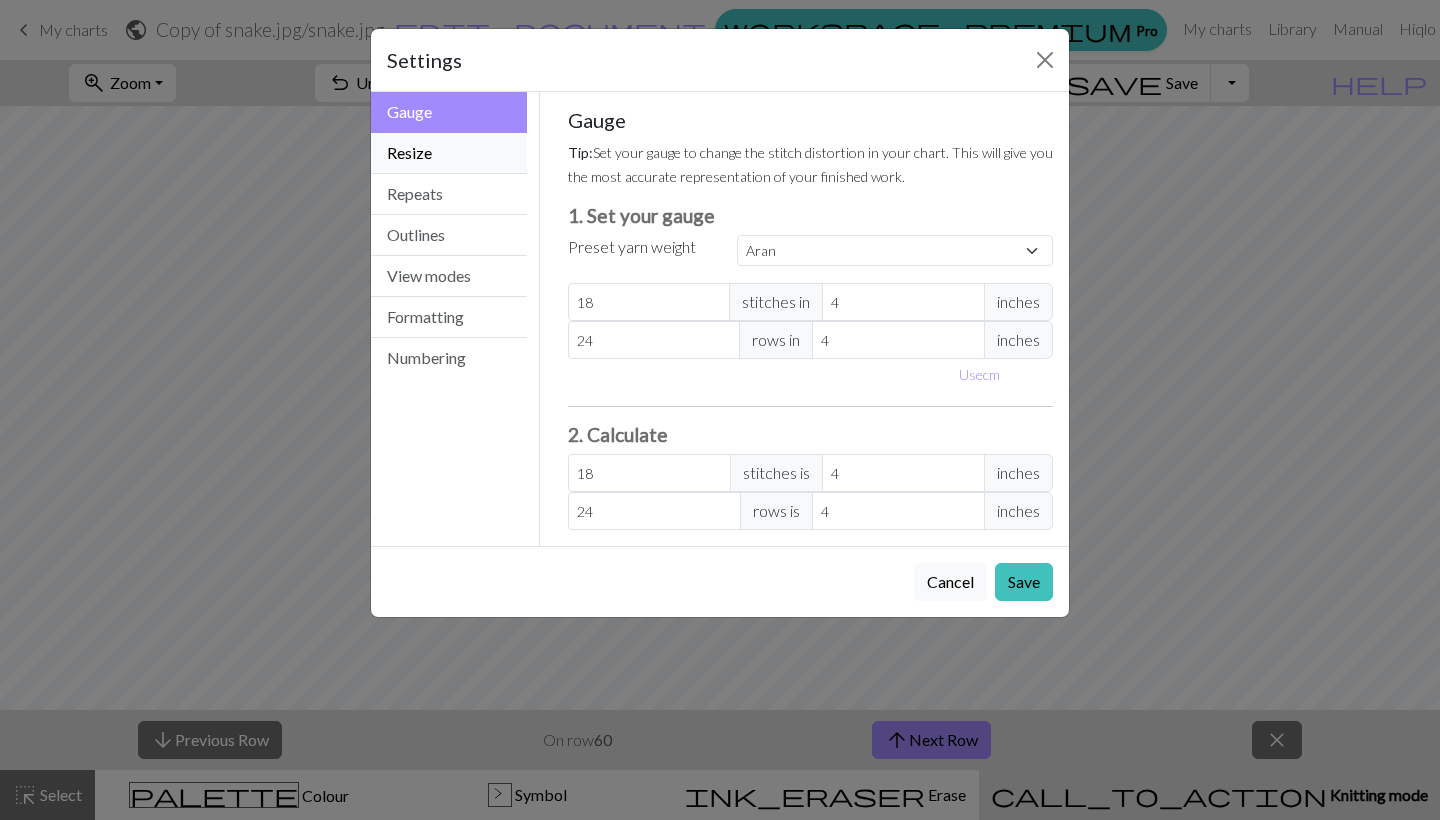 click on "Resize" at bounding box center [449, 153] 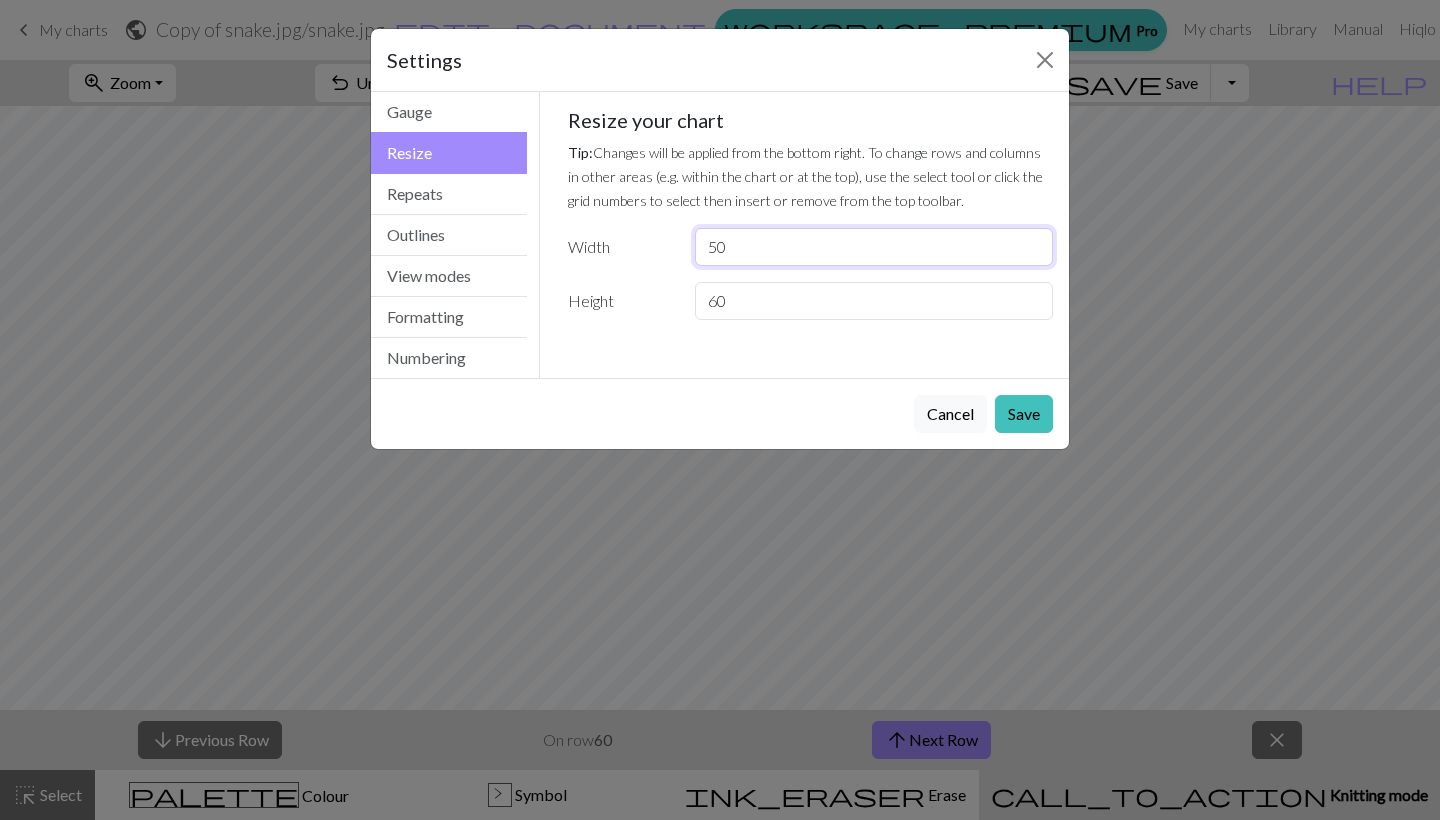 click on "50" at bounding box center [874, 247] 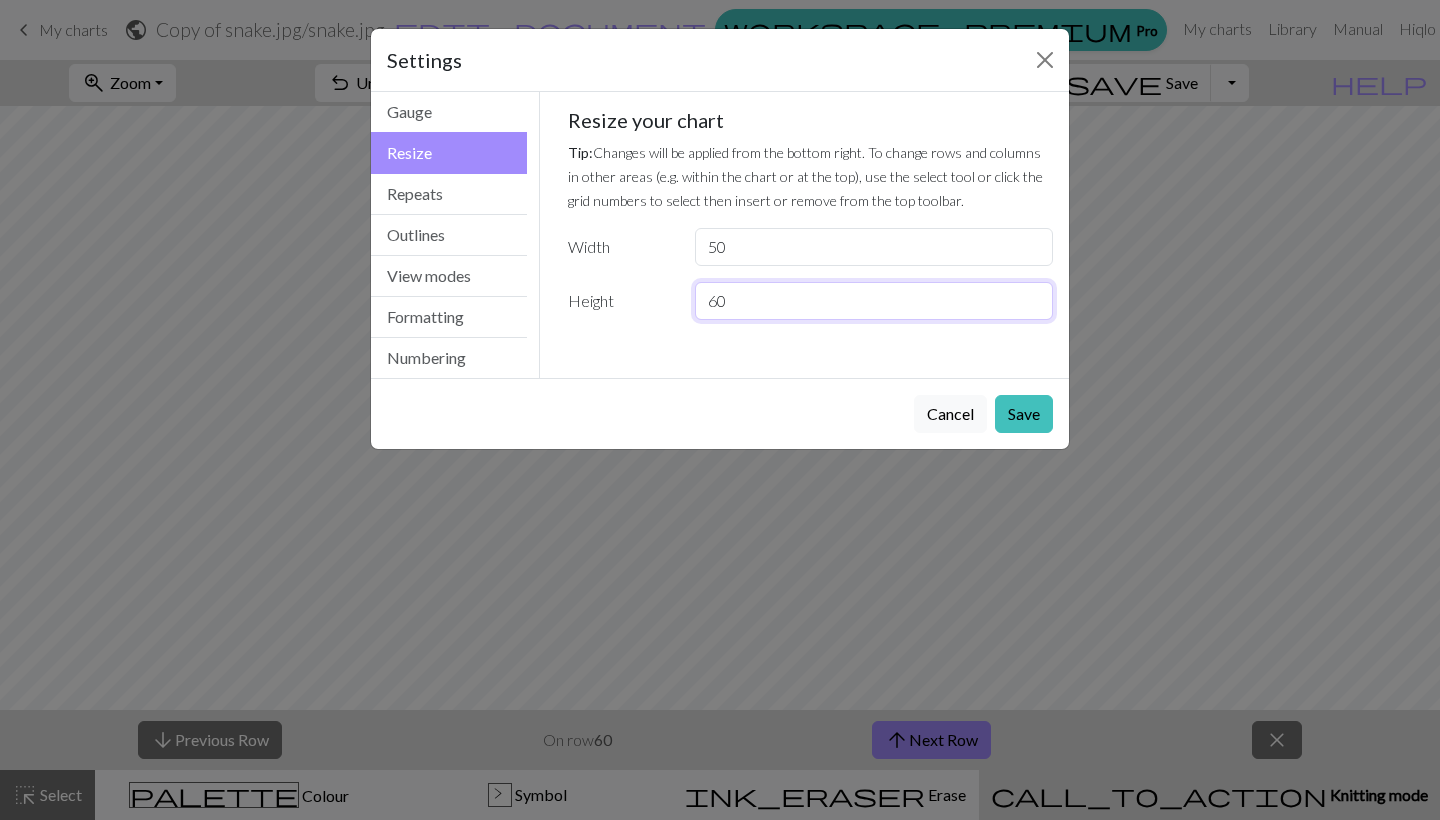 click on "60" at bounding box center (874, 301) 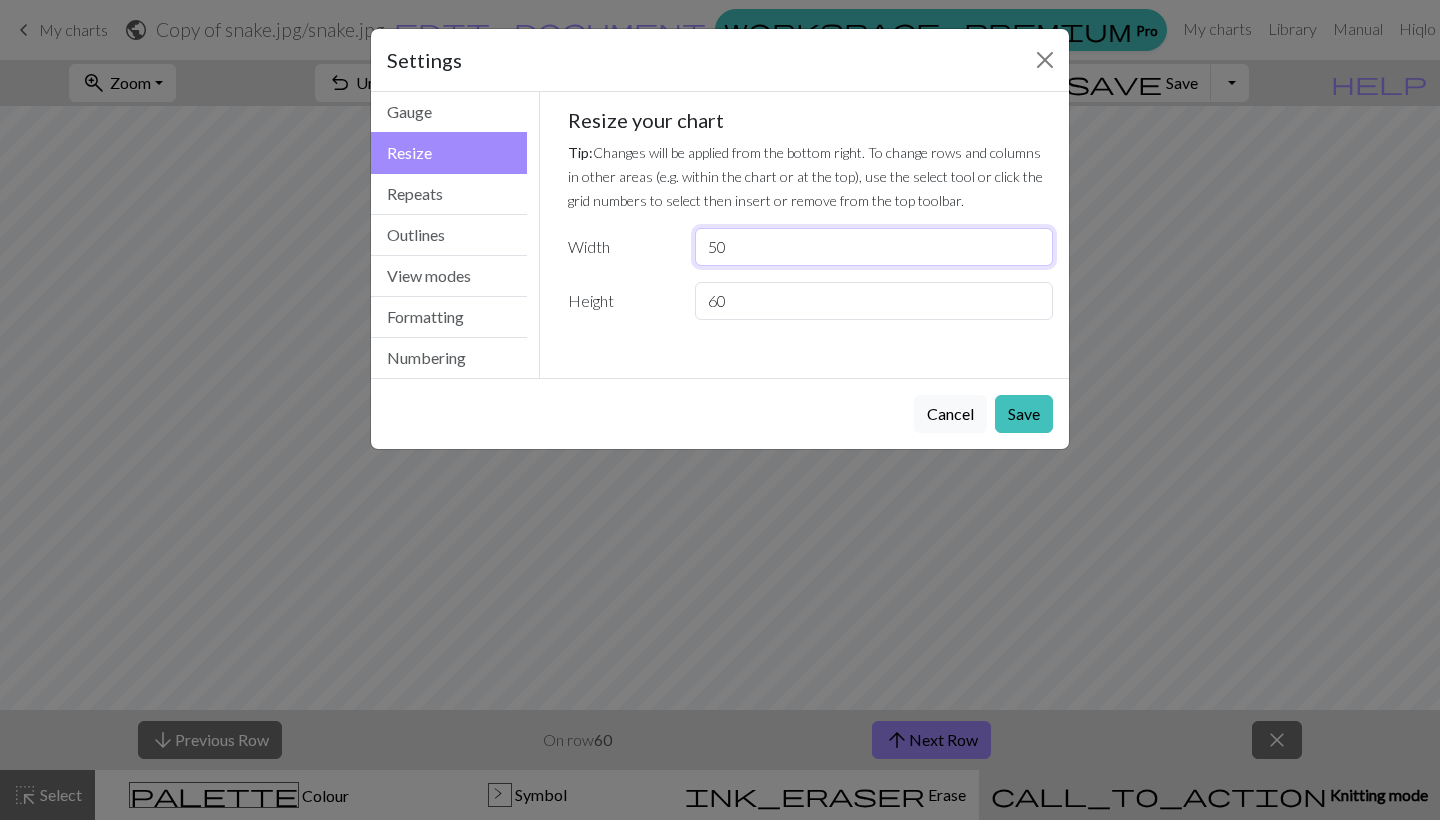 drag, startPoint x: 746, startPoint y: 244, endPoint x: 662, endPoint y: 247, distance: 84.05355 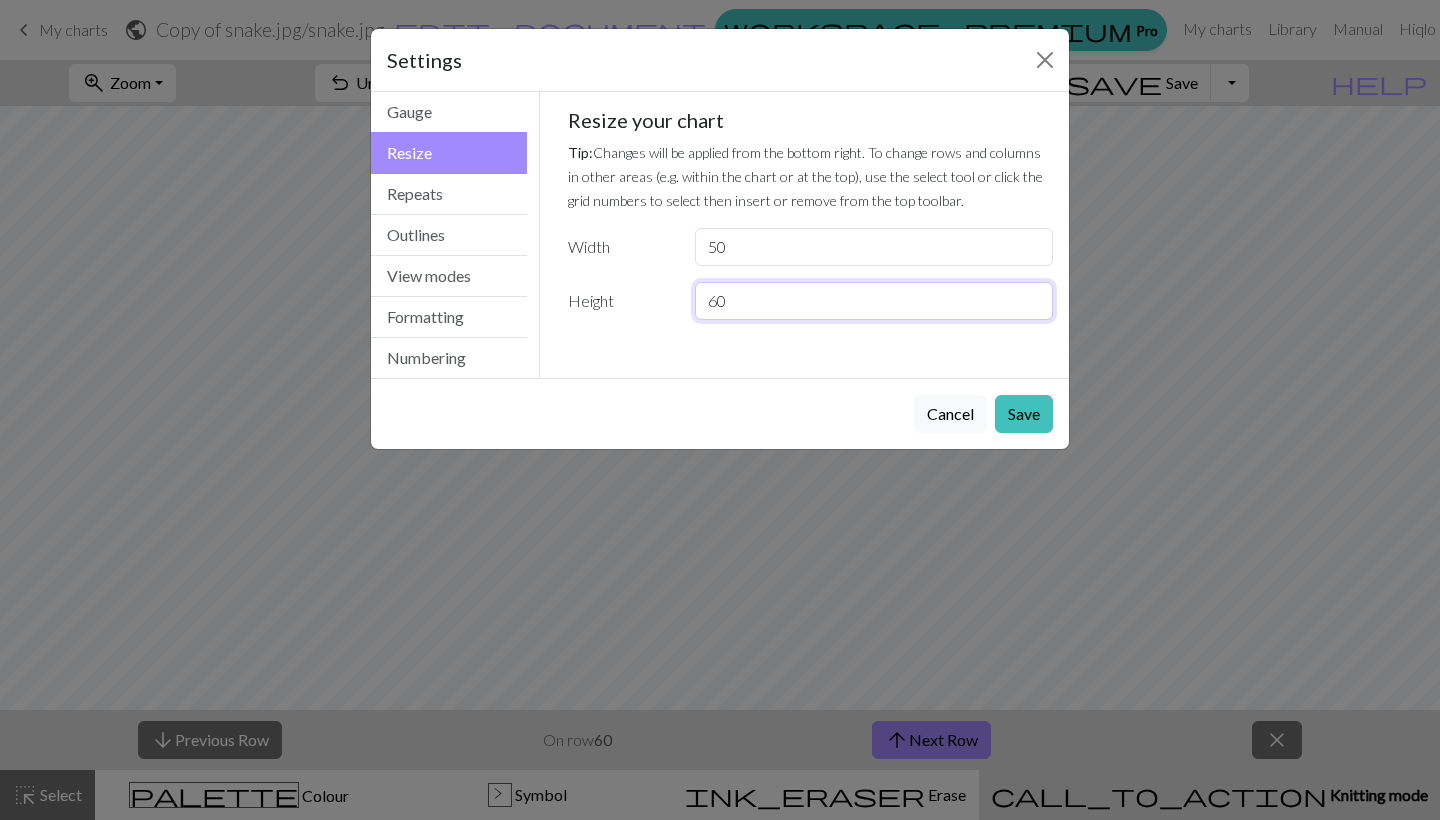 click on "60" at bounding box center (874, 301) 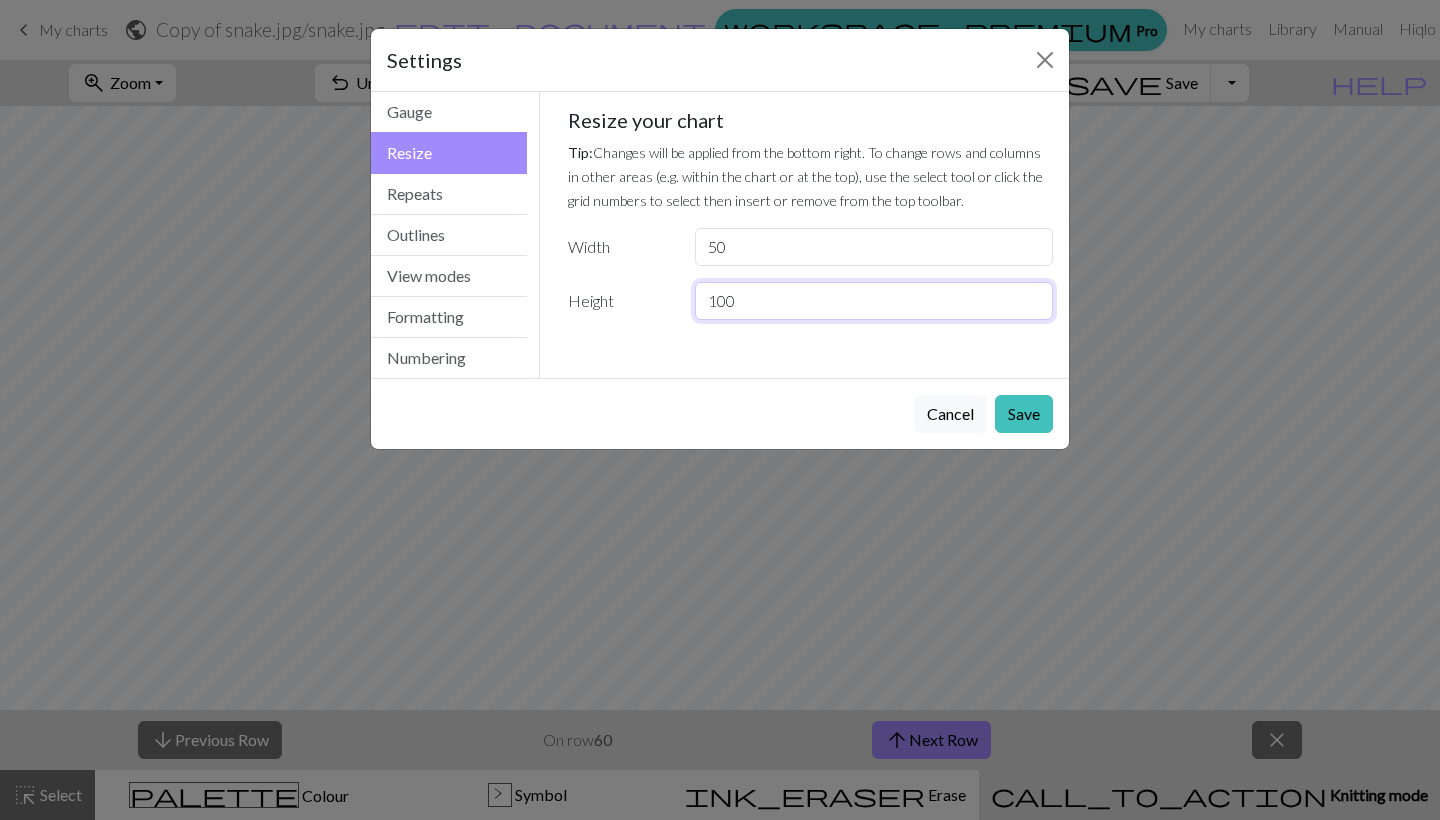 type on "100" 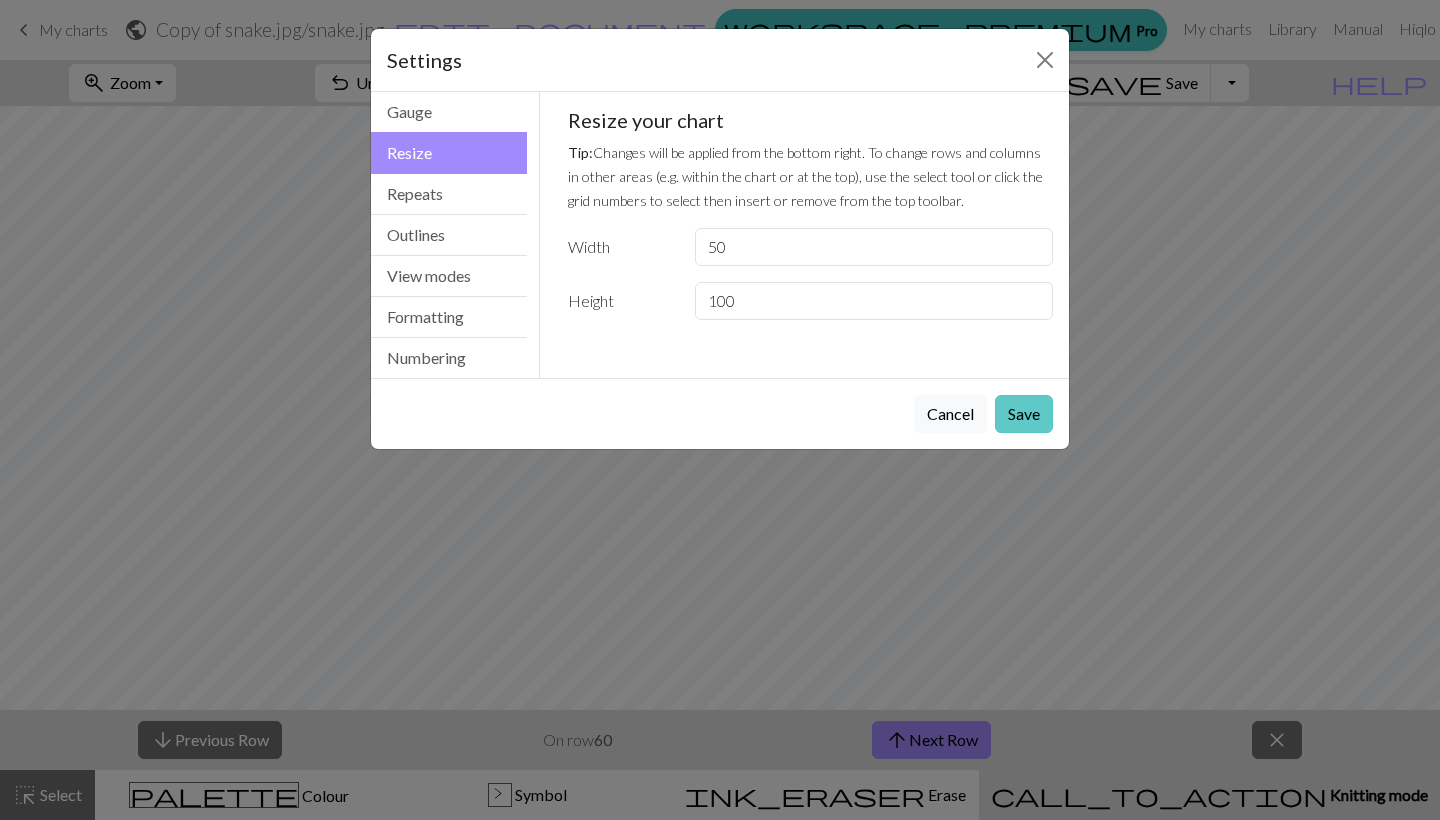 click on "Save" at bounding box center [1024, 414] 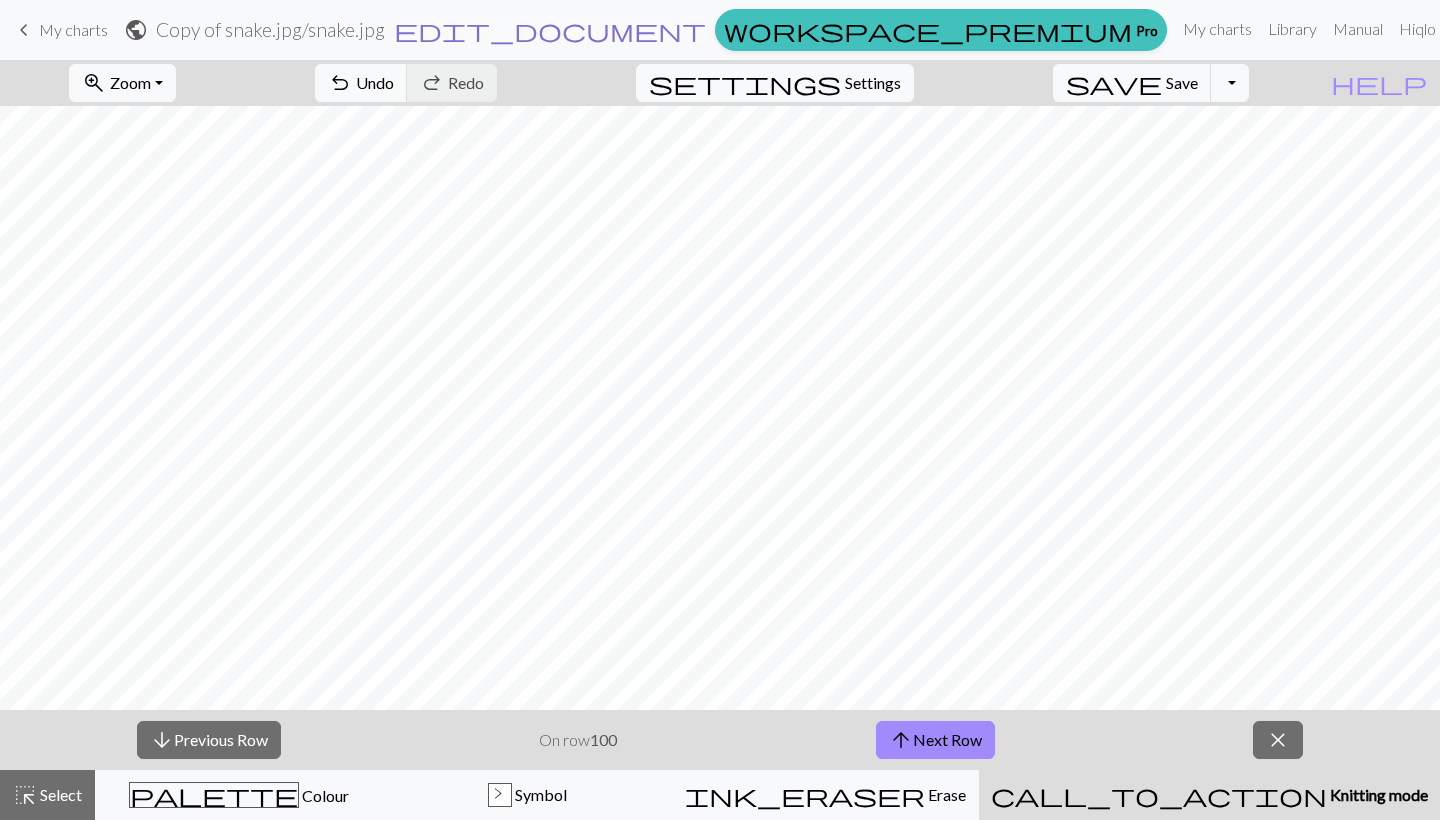 click on "edit_document" at bounding box center [550, 30] 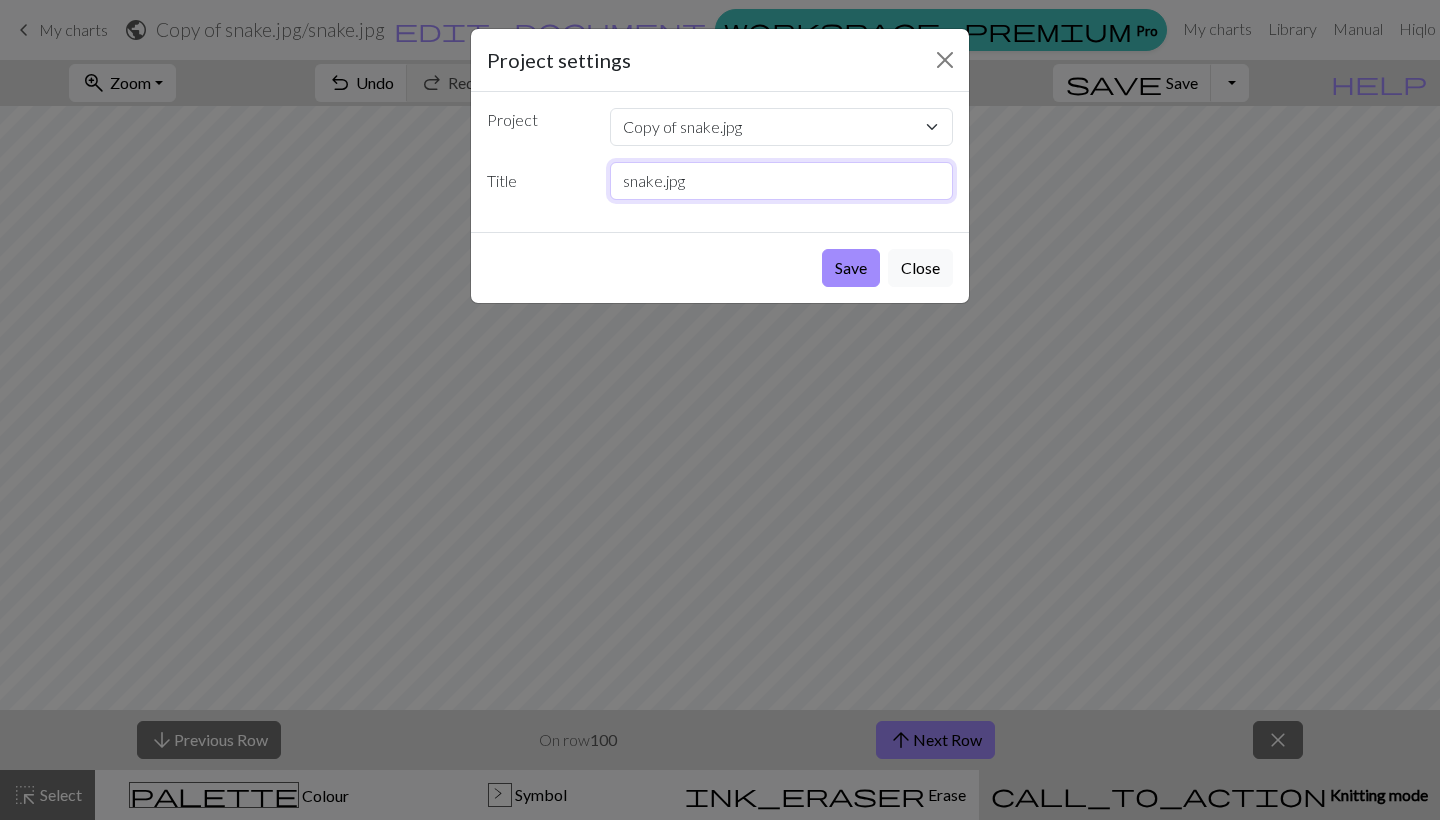 click on "snake.jpg" at bounding box center (782, 181) 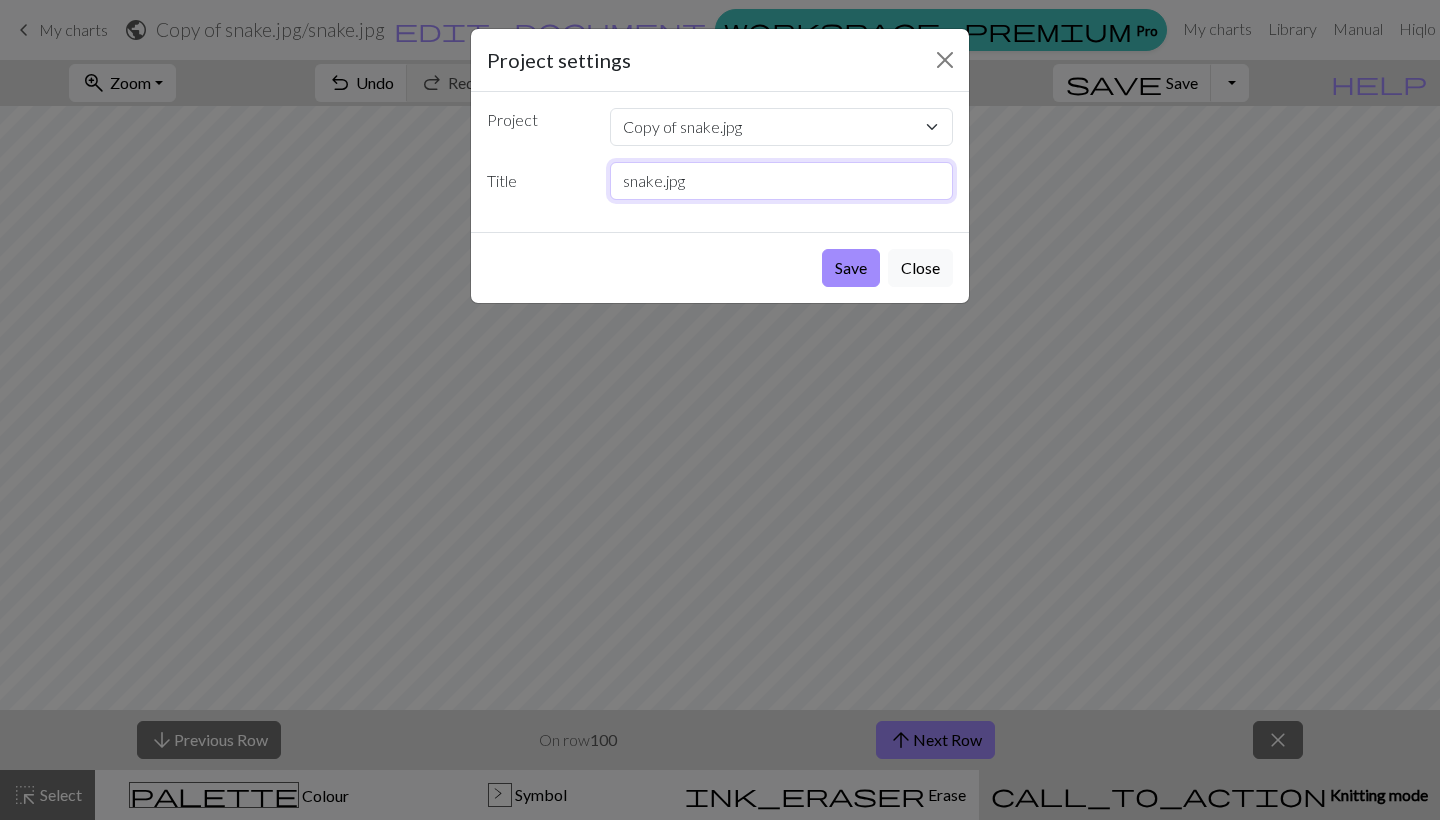 drag, startPoint x: 731, startPoint y: 189, endPoint x: 371, endPoint y: 188, distance: 360.0014 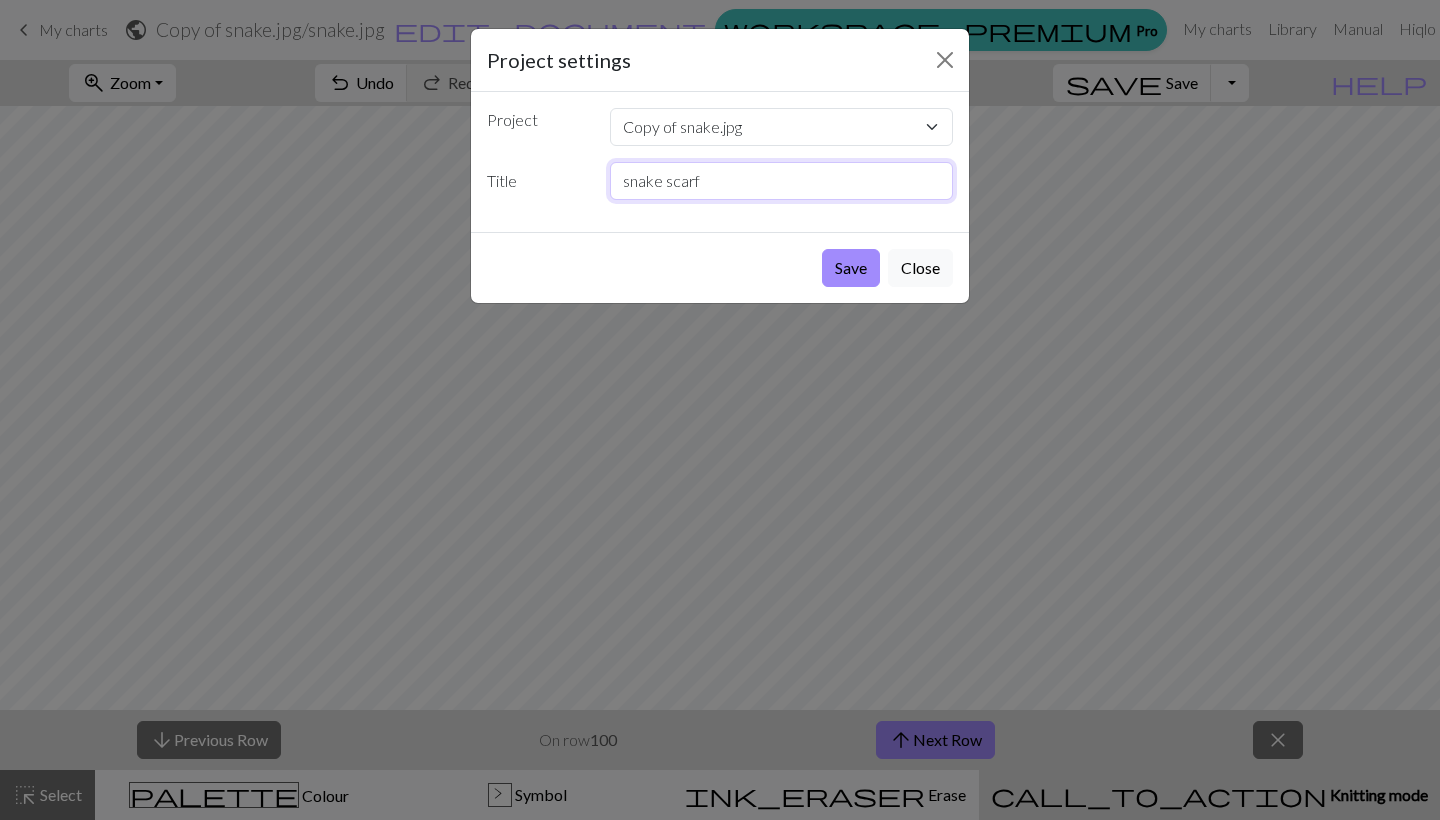 type on "snake scarf" 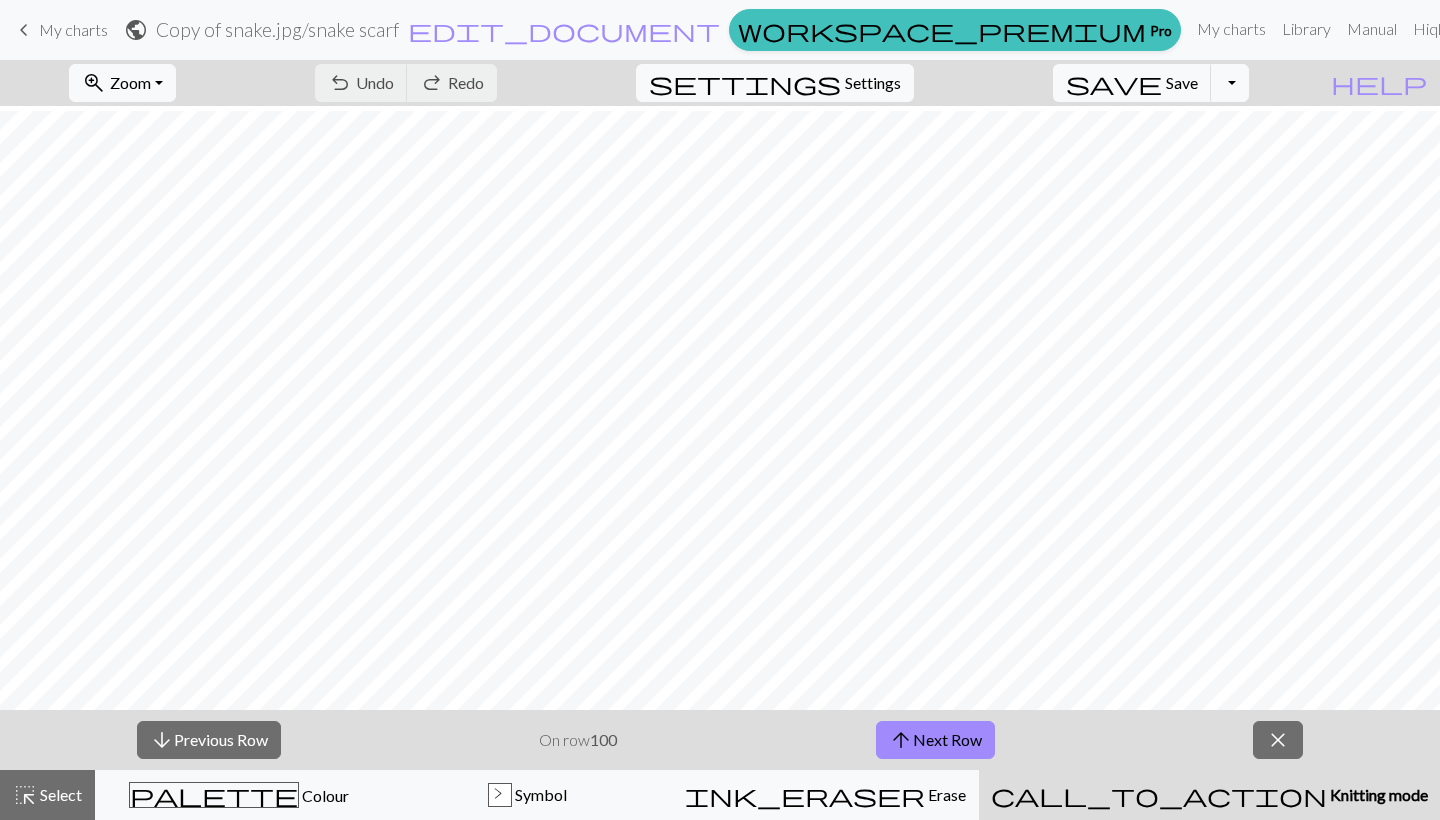 scroll, scrollTop: 1487, scrollLeft: 0, axis: vertical 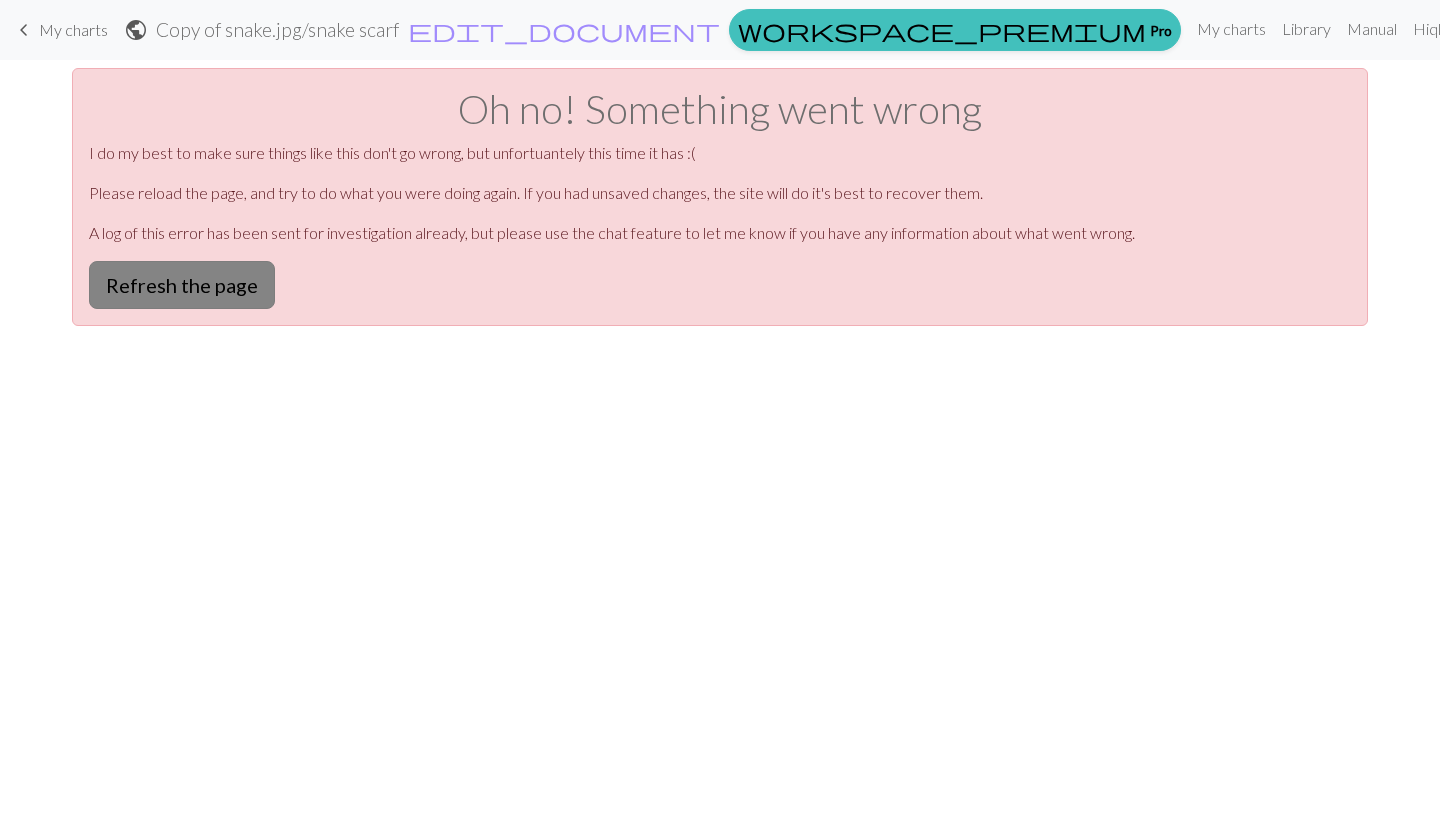 click on "Refresh the page" at bounding box center [182, 285] 